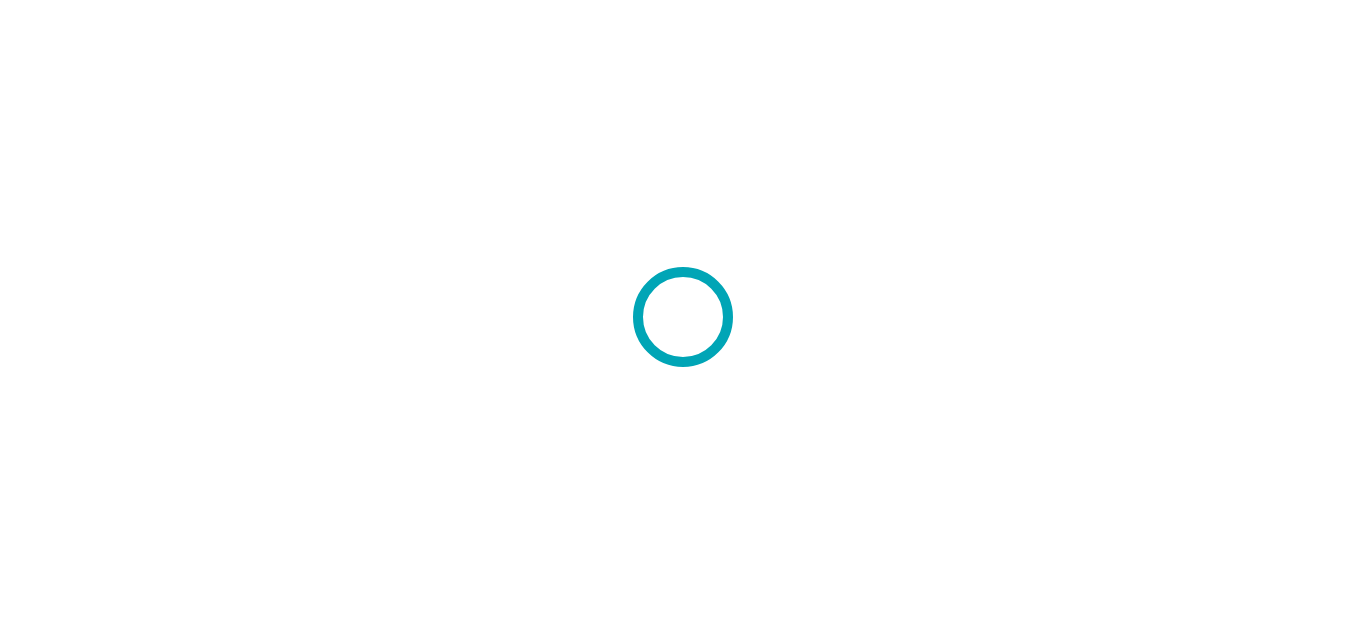 scroll, scrollTop: 0, scrollLeft: 0, axis: both 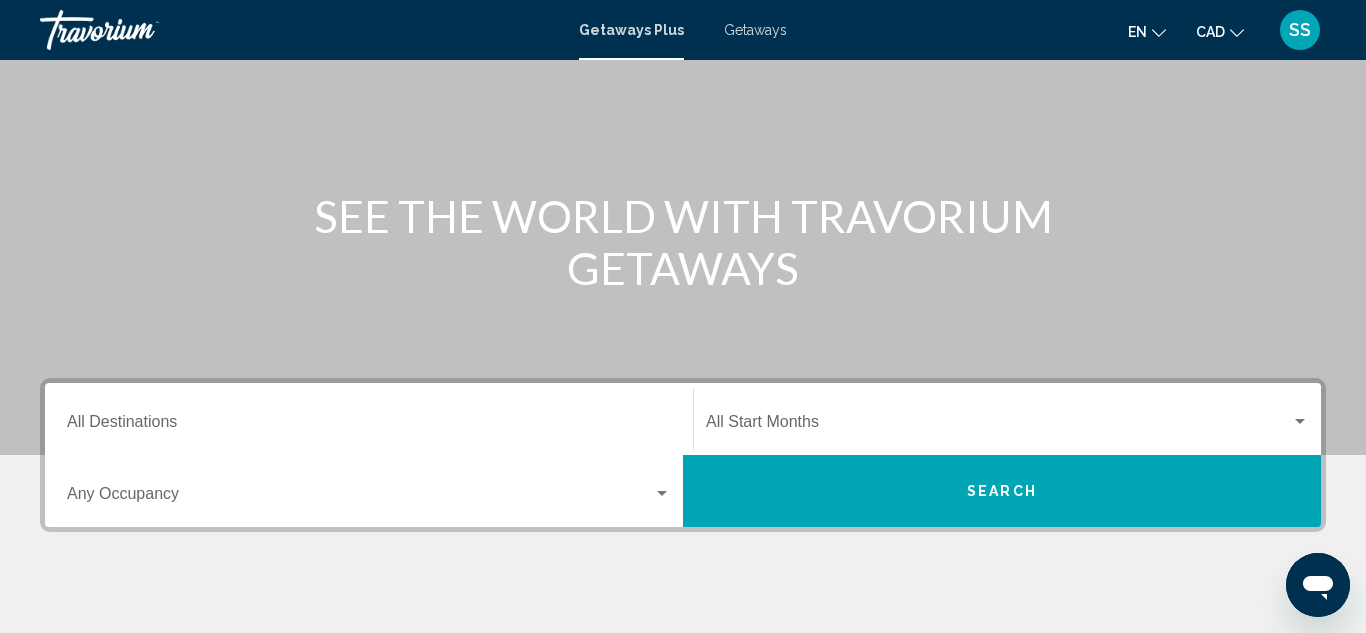 click on "Start Month All Start Months" 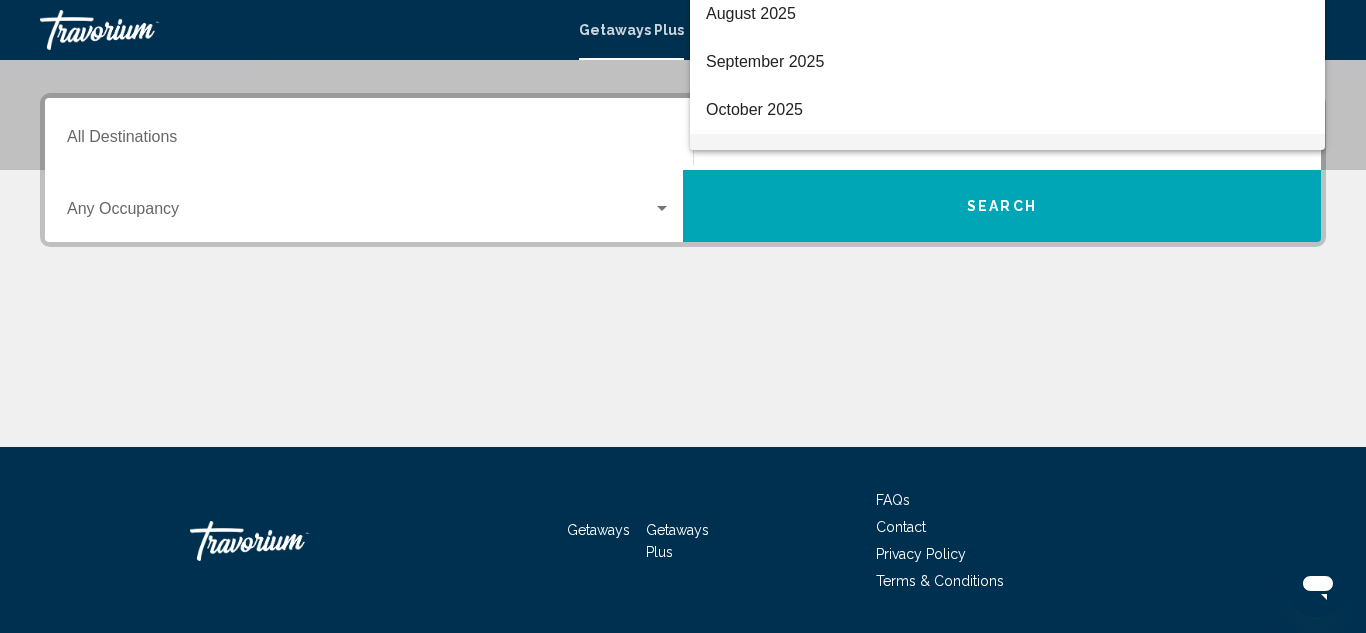 scroll, scrollTop: 458, scrollLeft: 0, axis: vertical 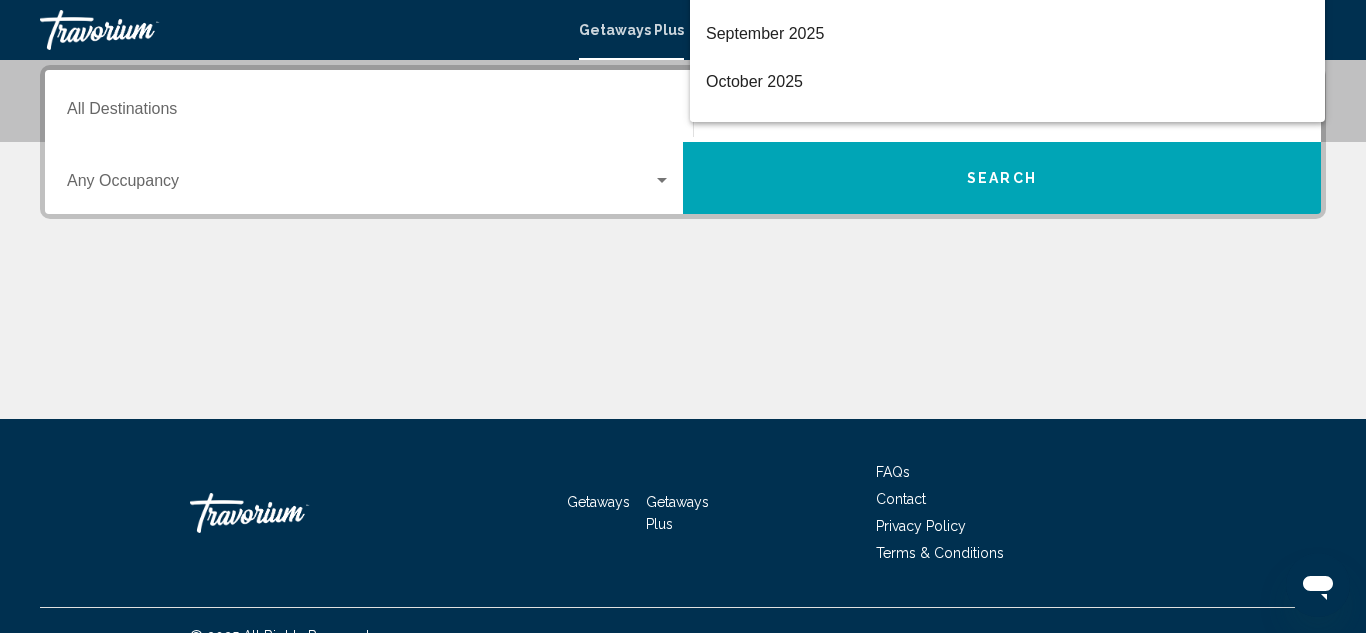 click at bounding box center [683, 316] 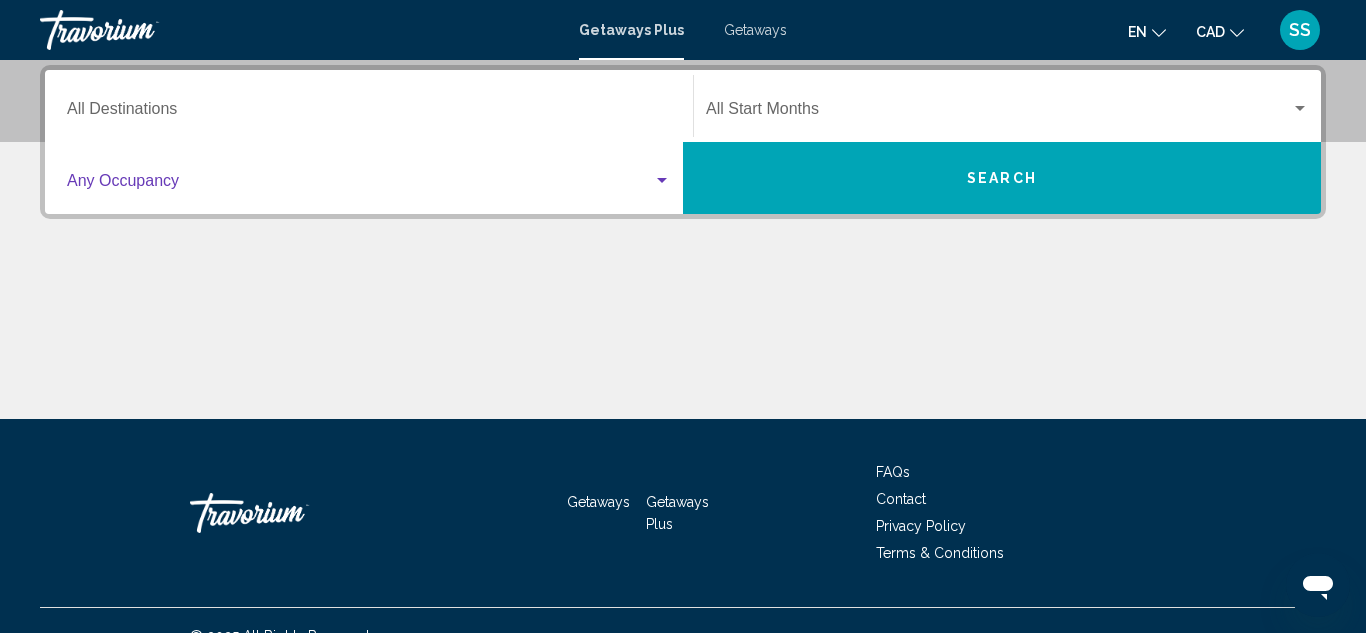 click at bounding box center [662, 180] 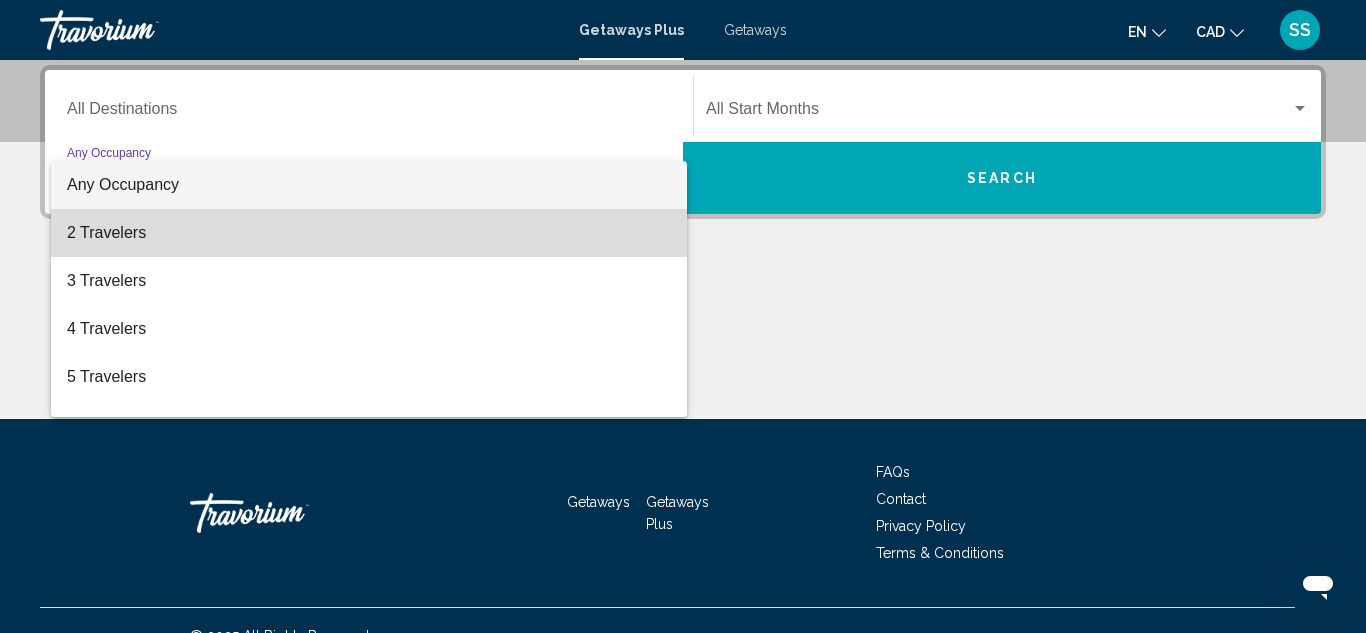 click on "2 Travelers" at bounding box center (369, 233) 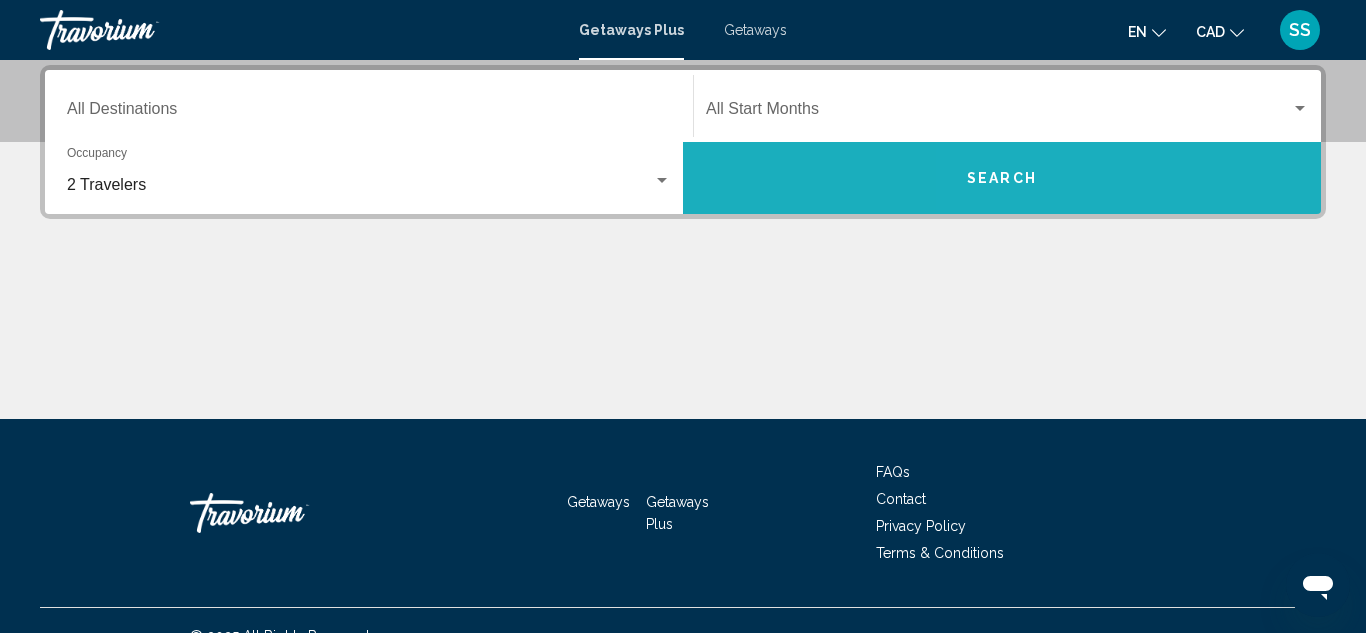 click on "Search" at bounding box center (1002, 179) 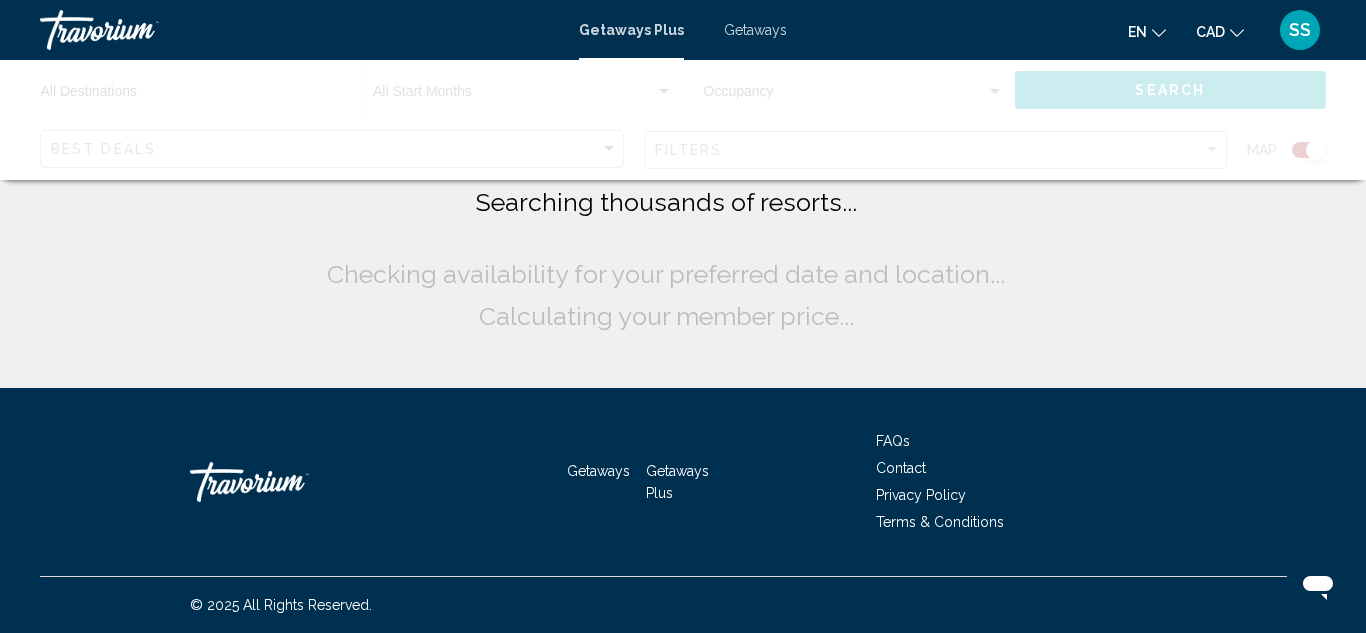 scroll, scrollTop: 0, scrollLeft: 0, axis: both 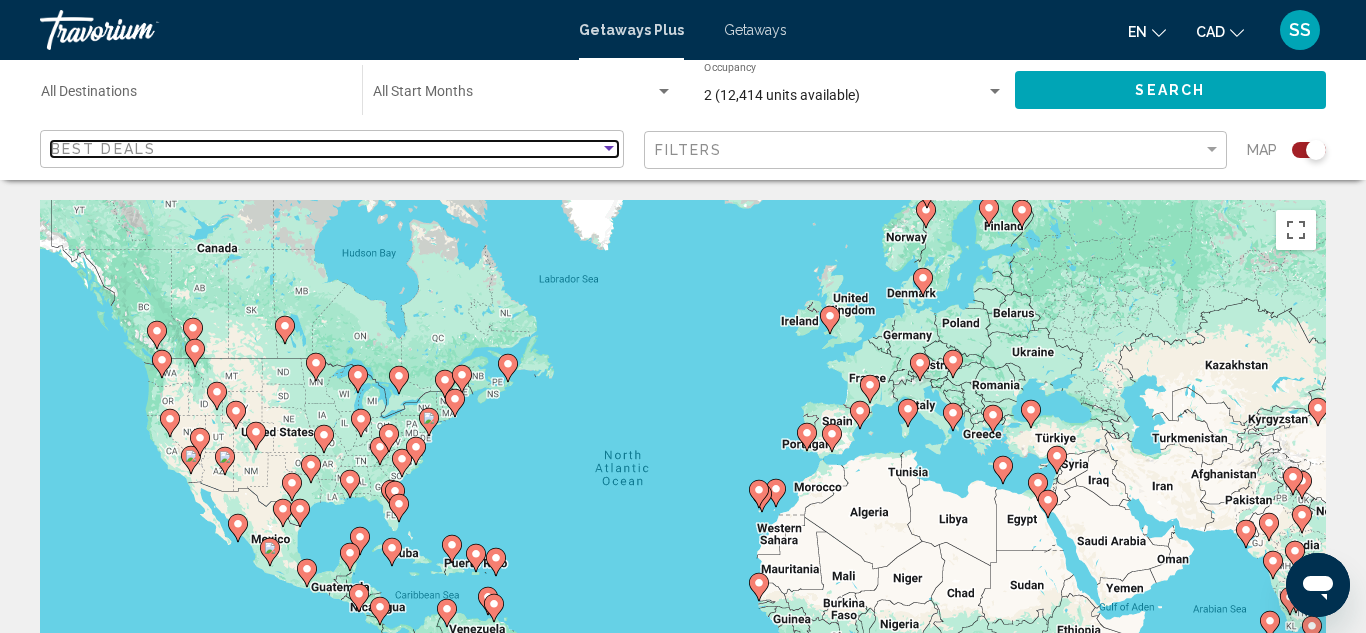 click at bounding box center (609, 149) 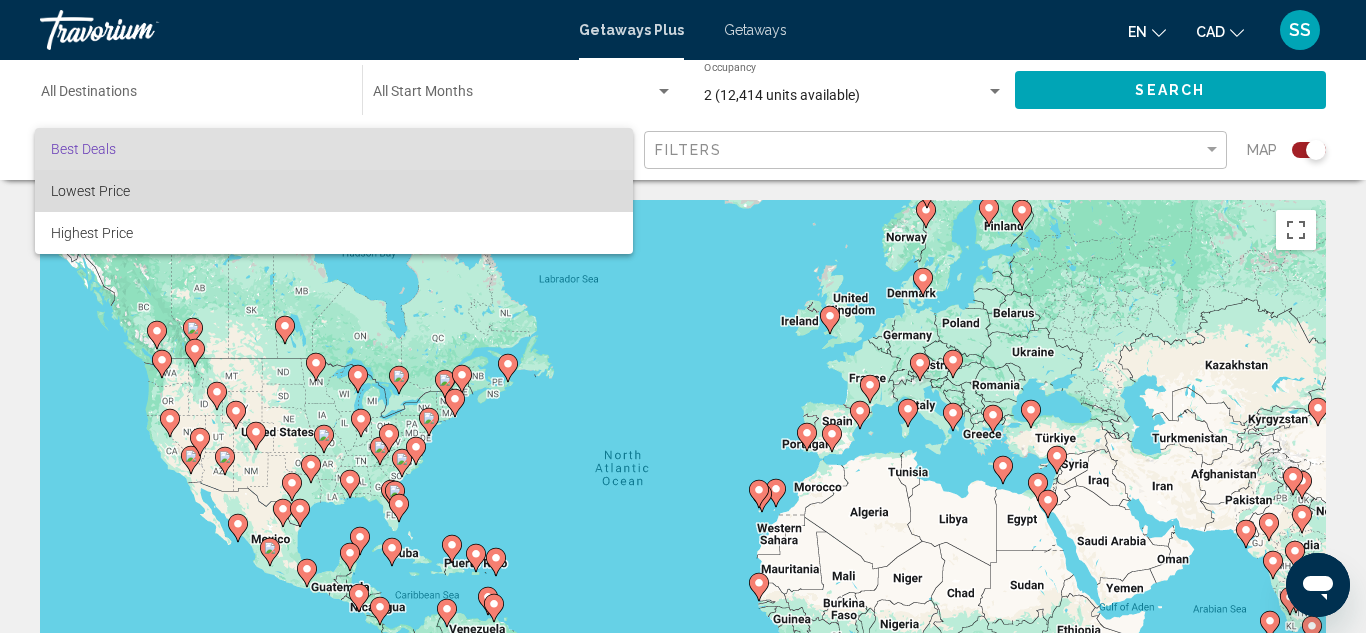 click on "Lowest Price" at bounding box center [90, 191] 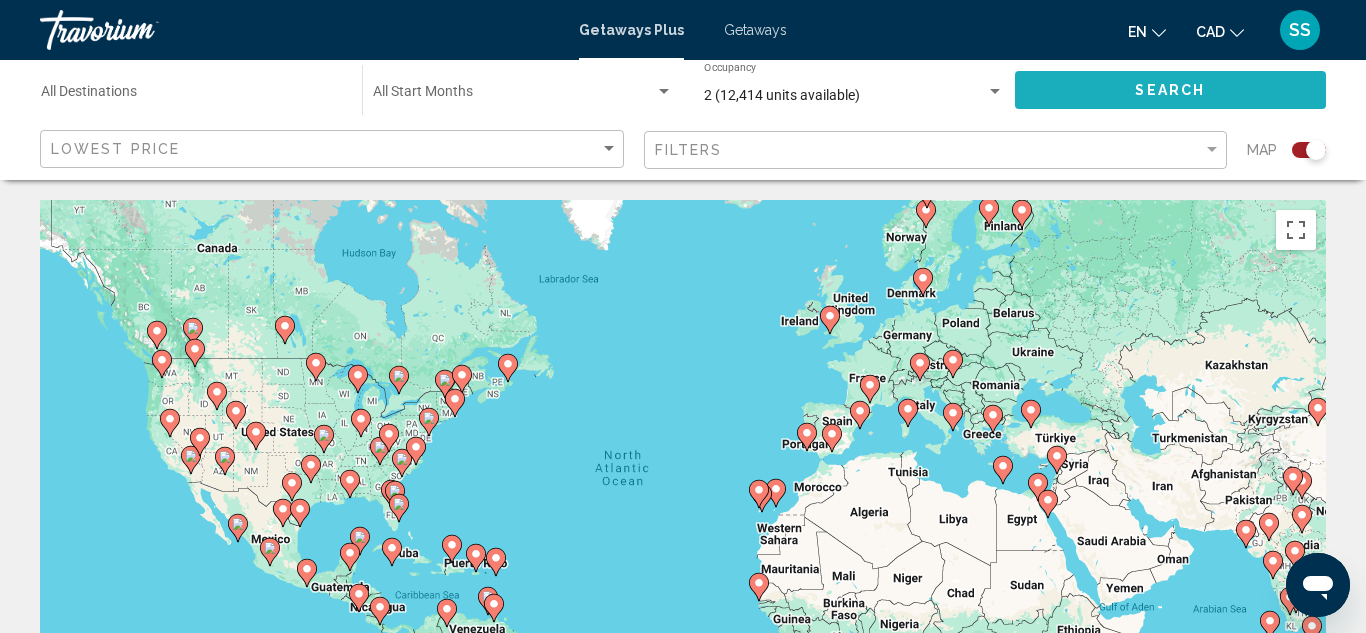 click on "Search" 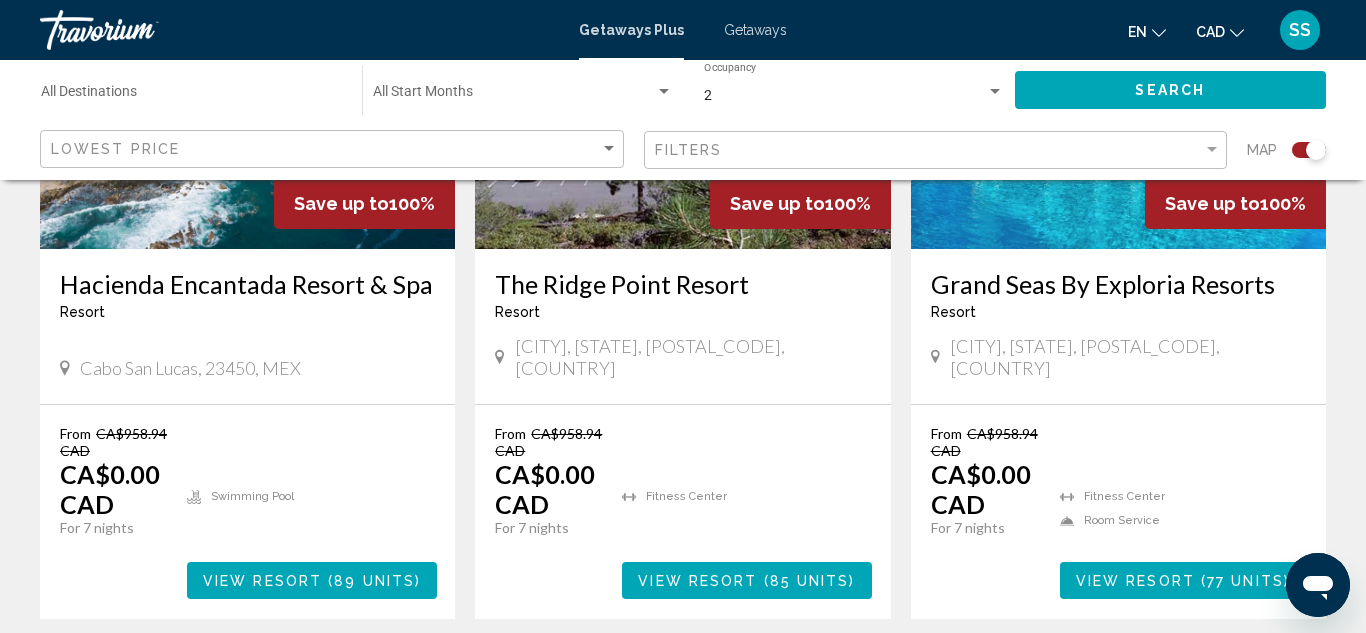 scroll, scrollTop: 3440, scrollLeft: 0, axis: vertical 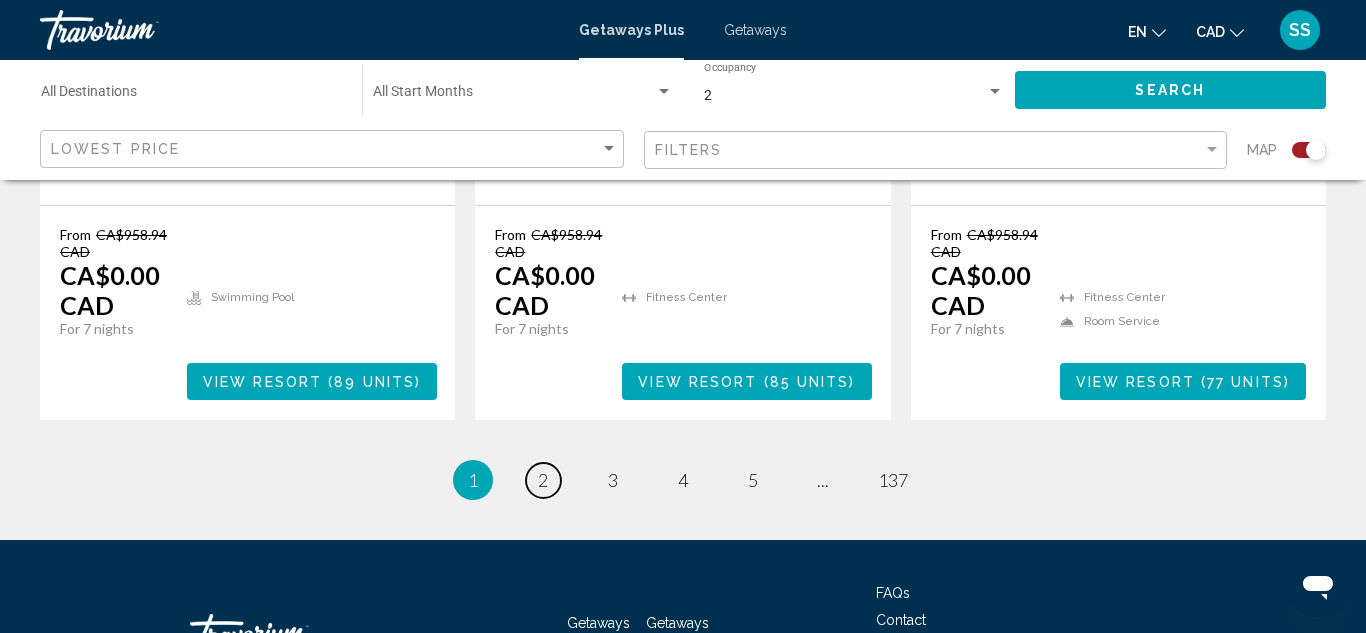 click on "2" at bounding box center (543, 480) 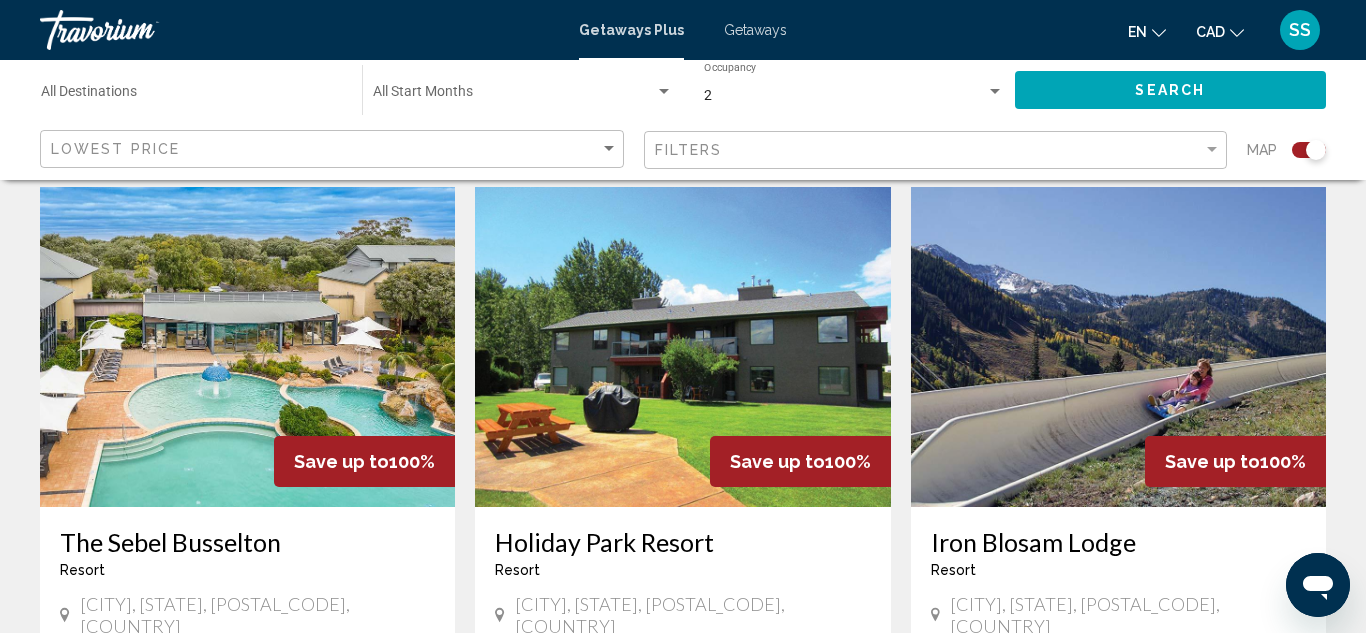 scroll, scrollTop: 2213, scrollLeft: 0, axis: vertical 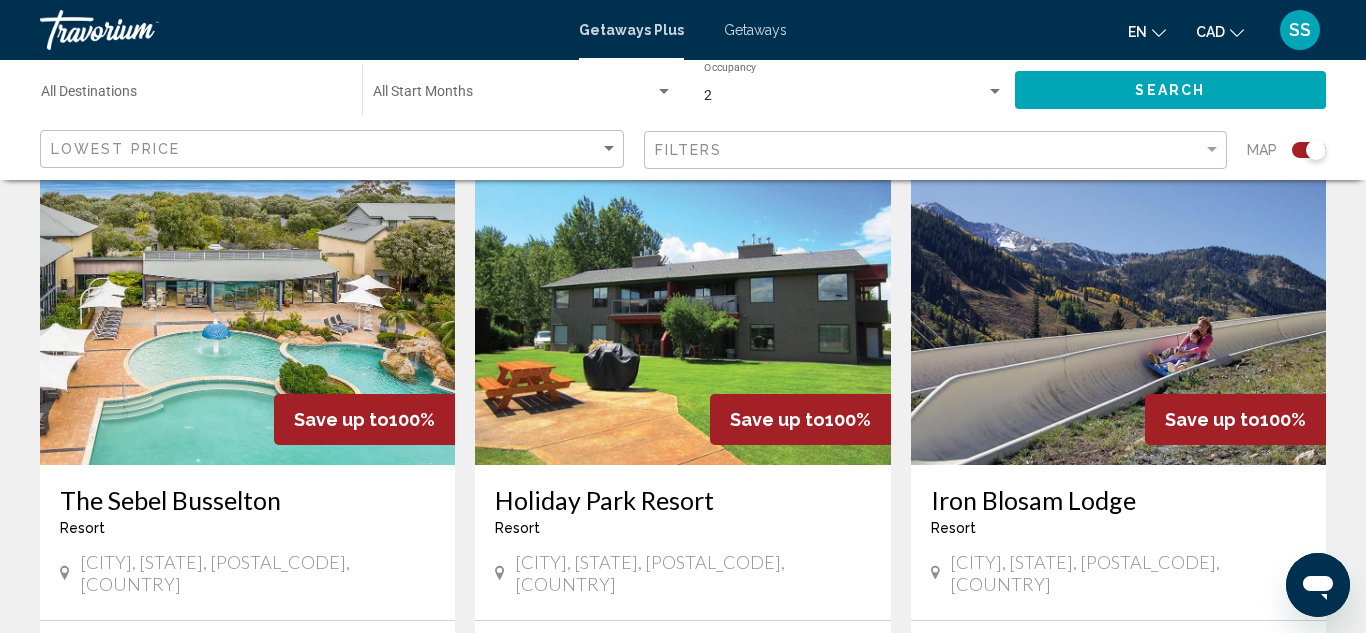 click on "Holiday Park Resort" at bounding box center [682, 500] 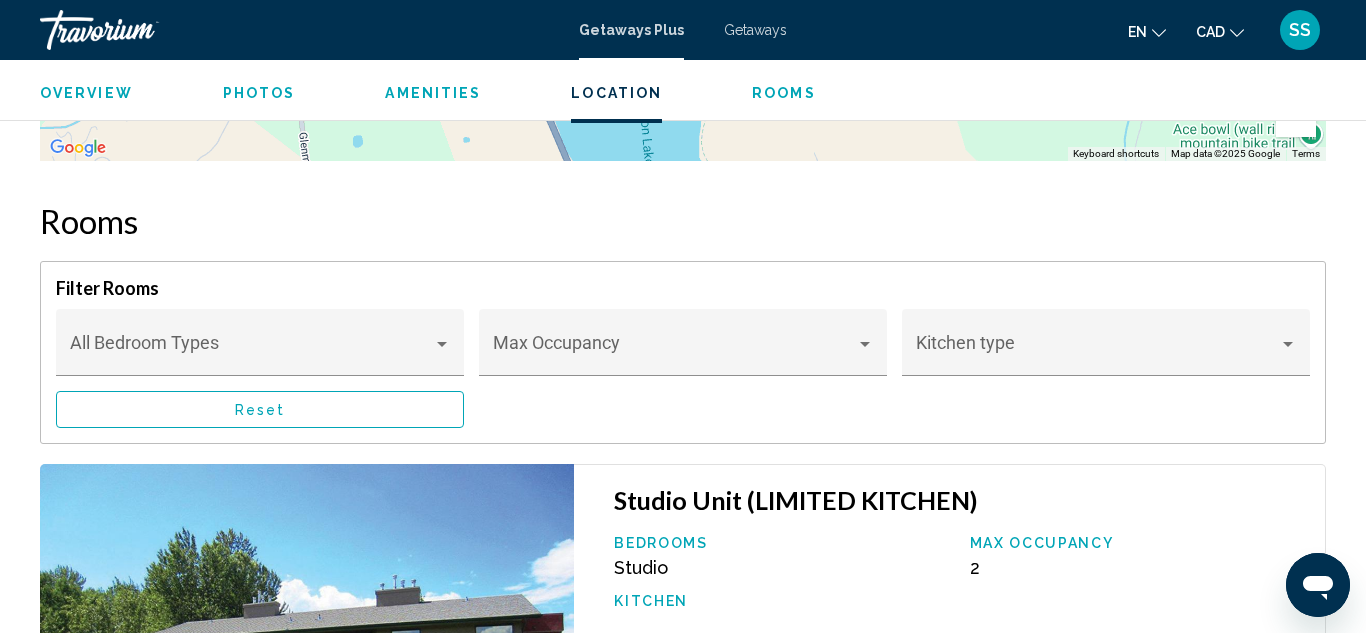 scroll, scrollTop: 3191, scrollLeft: 0, axis: vertical 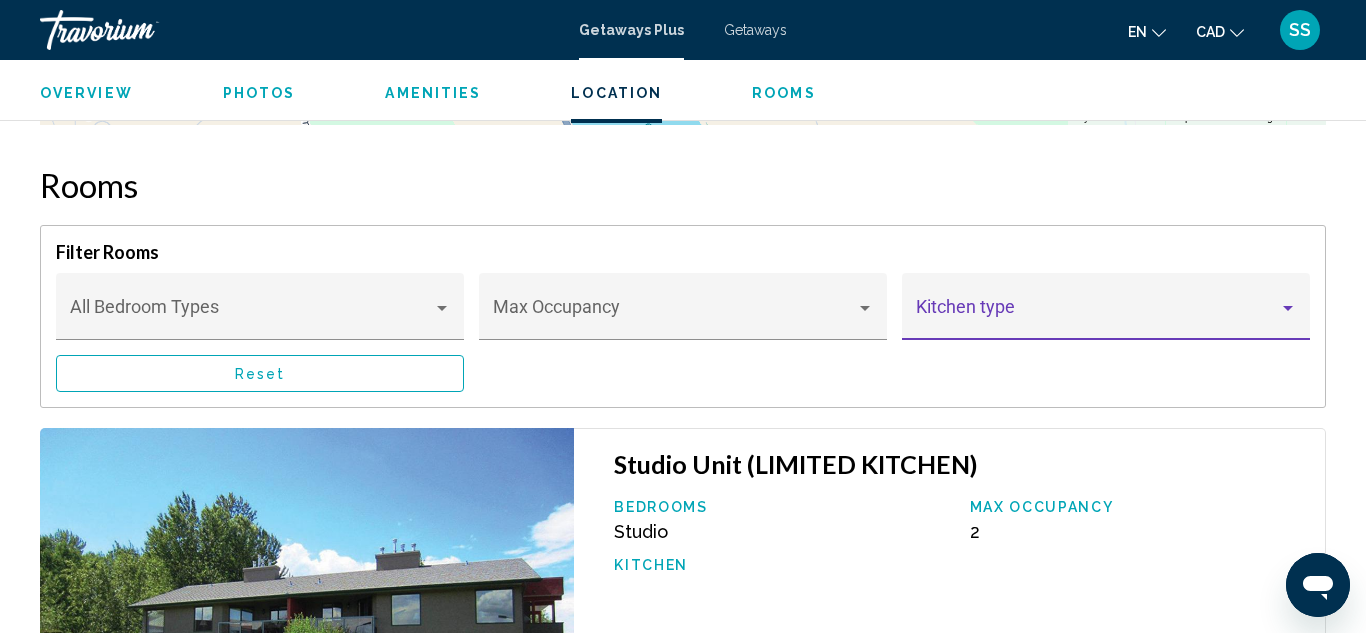 click at bounding box center (1288, 308) 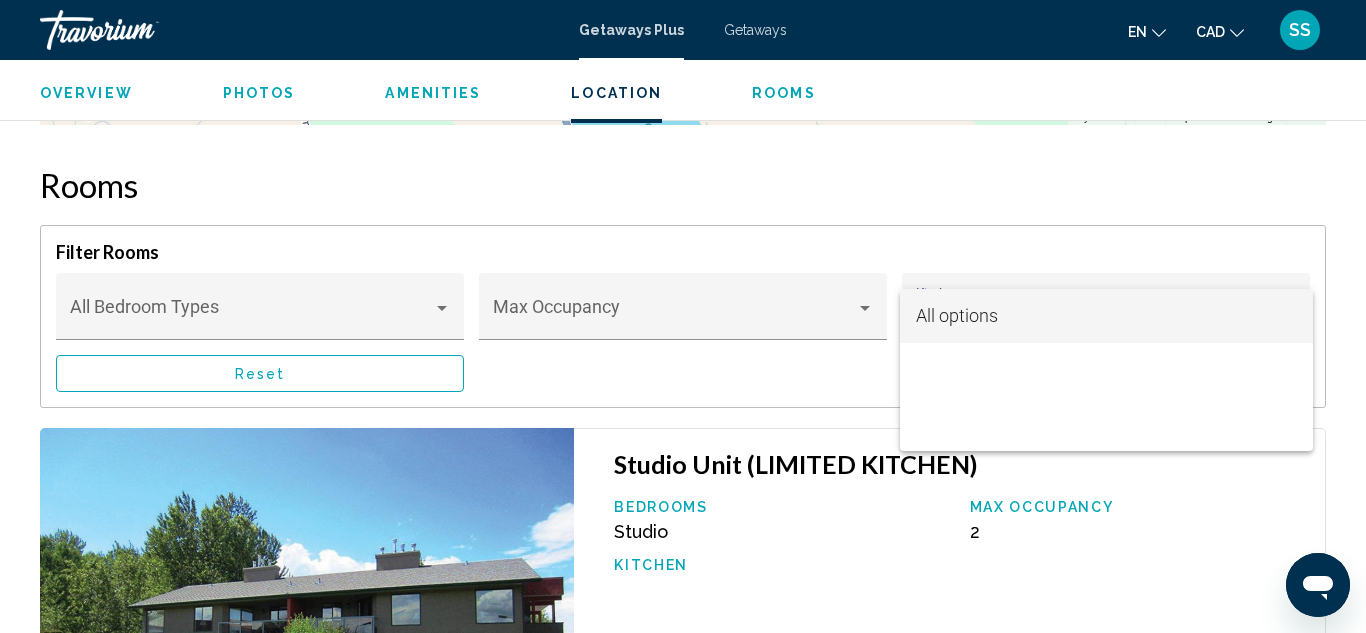 click at bounding box center [683, 316] 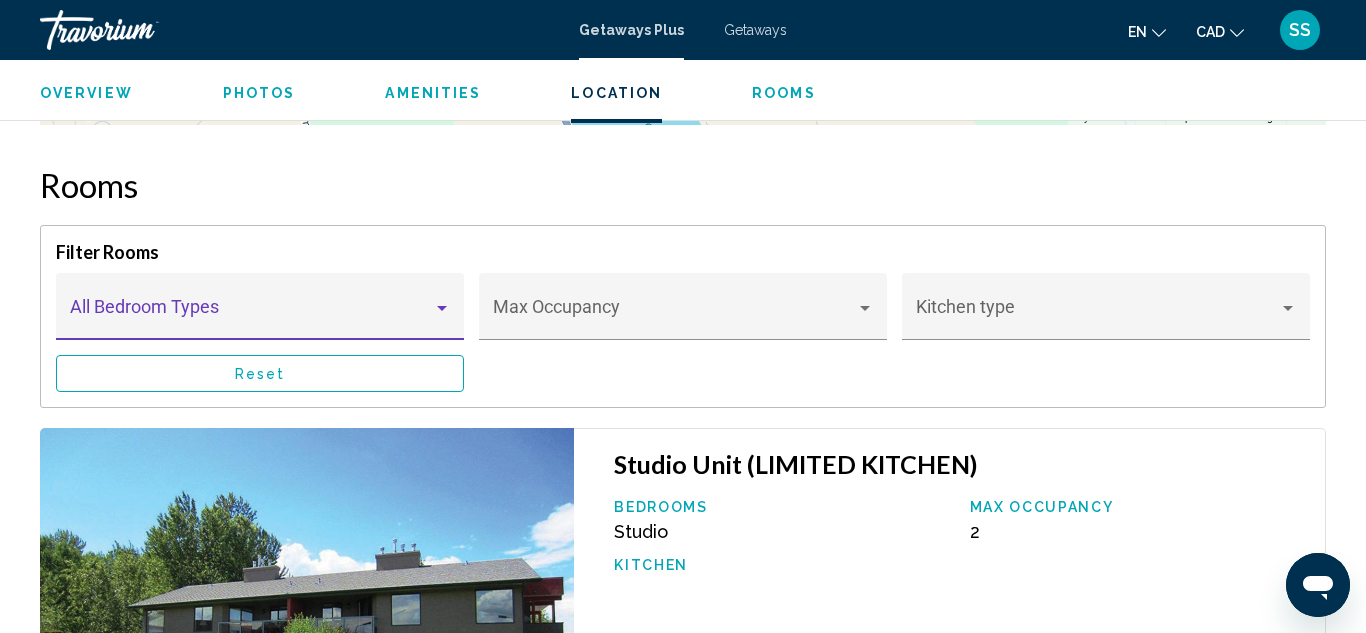 click at bounding box center (442, 308) 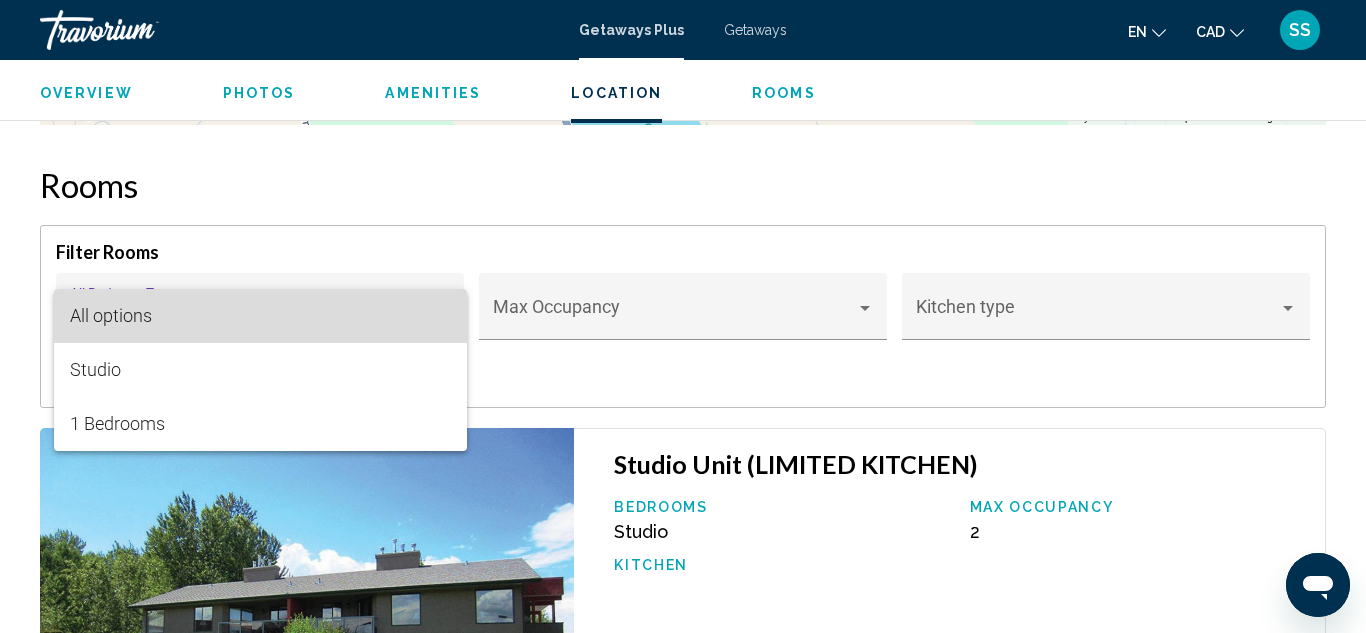 click on "All options" at bounding box center (111, 315) 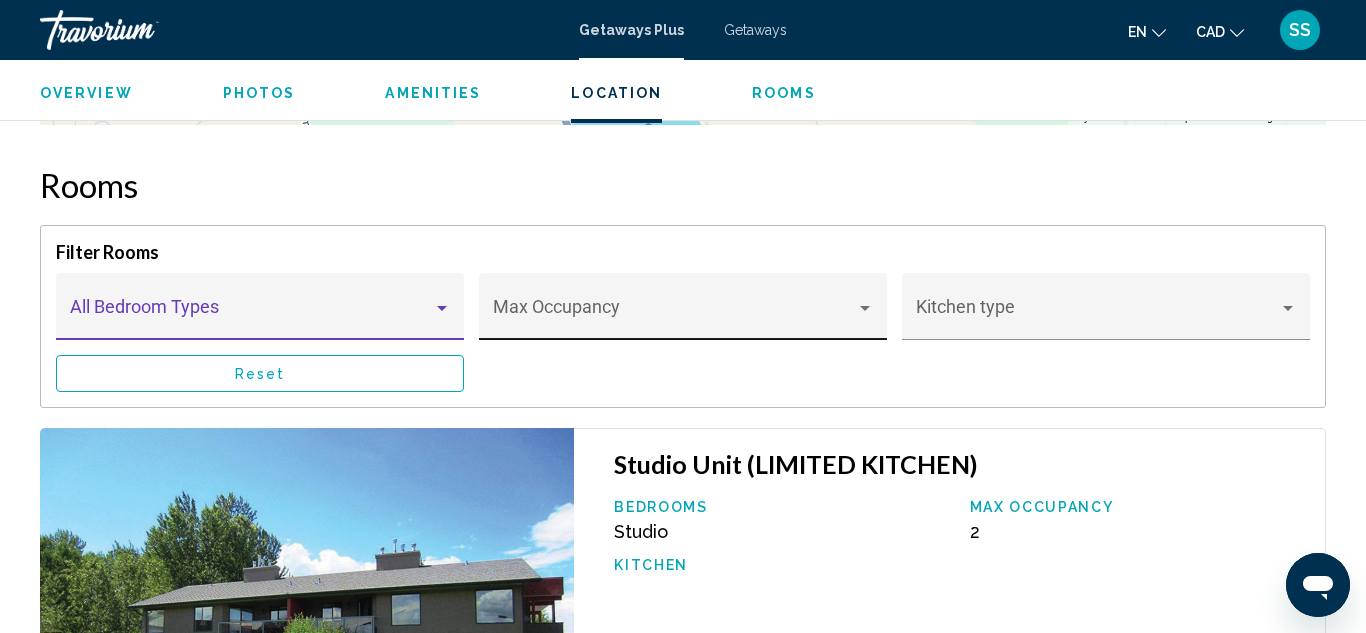 click at bounding box center [865, 308] 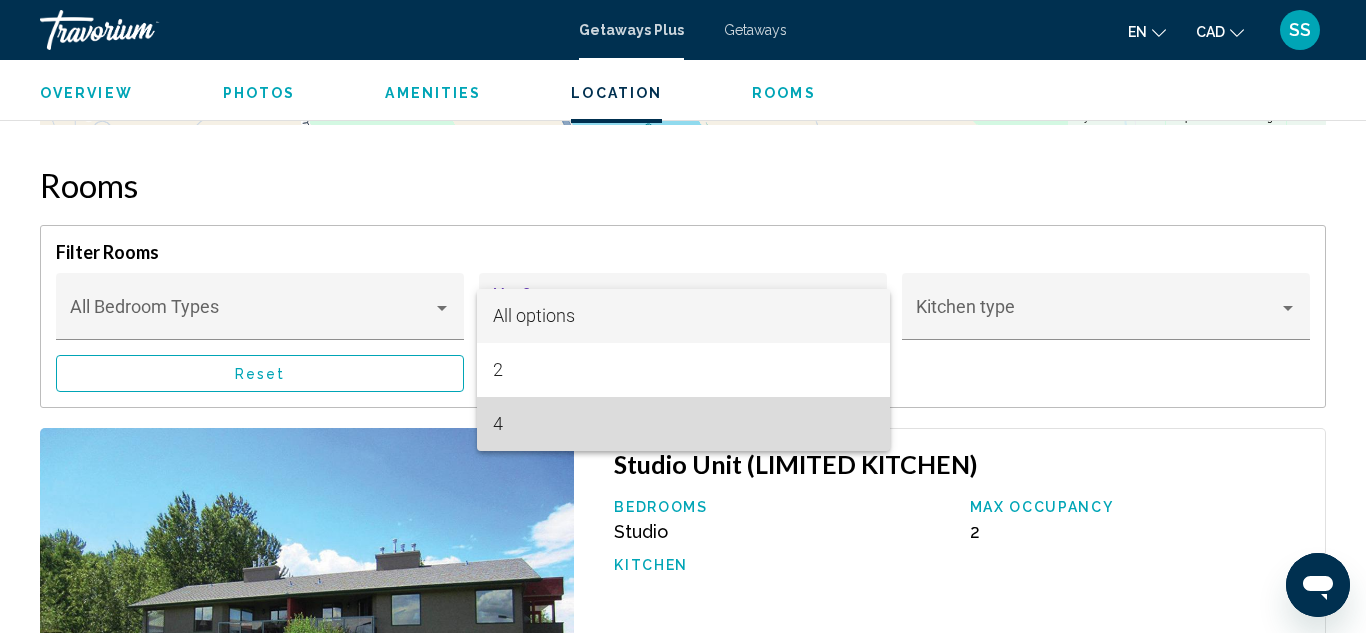 click on "4" at bounding box center (683, 424) 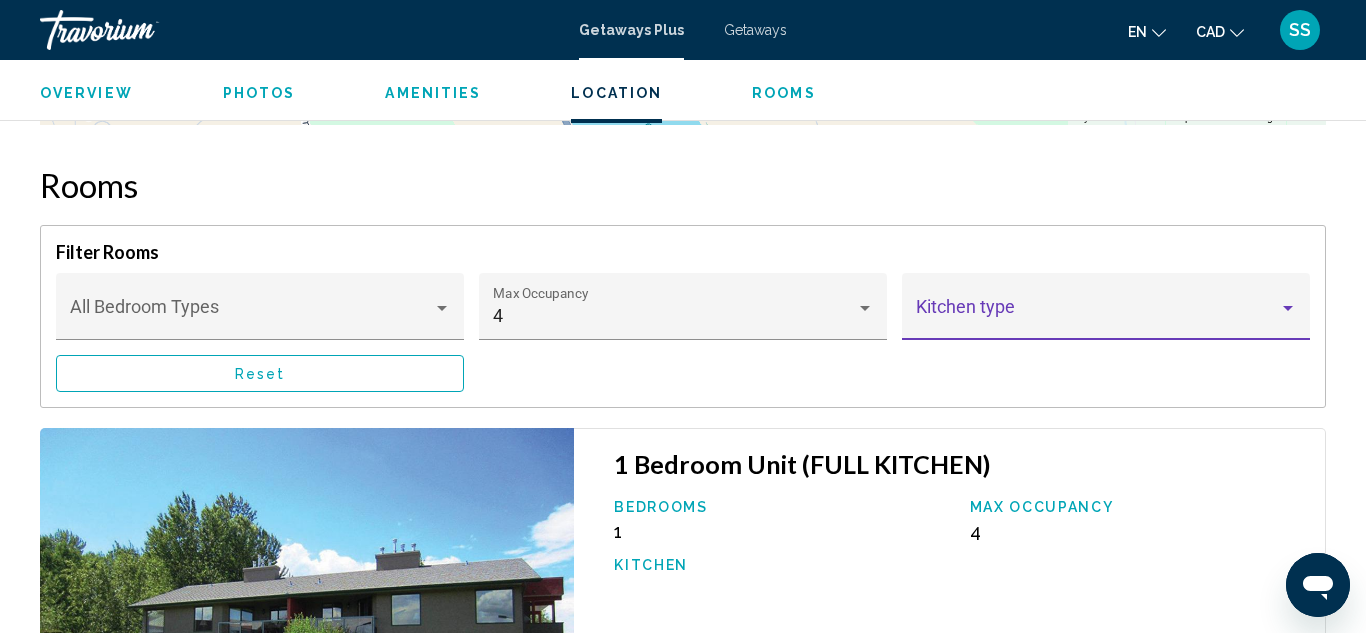 click at bounding box center (1288, 308) 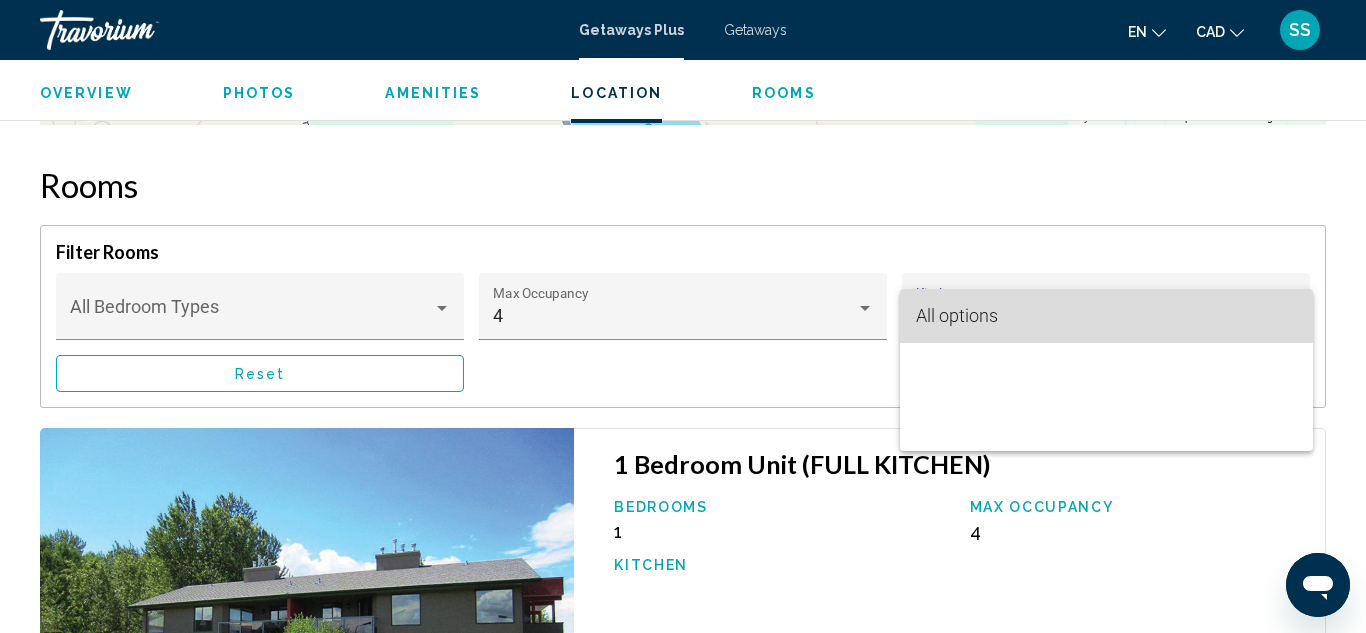 click on "All options" at bounding box center (957, 315) 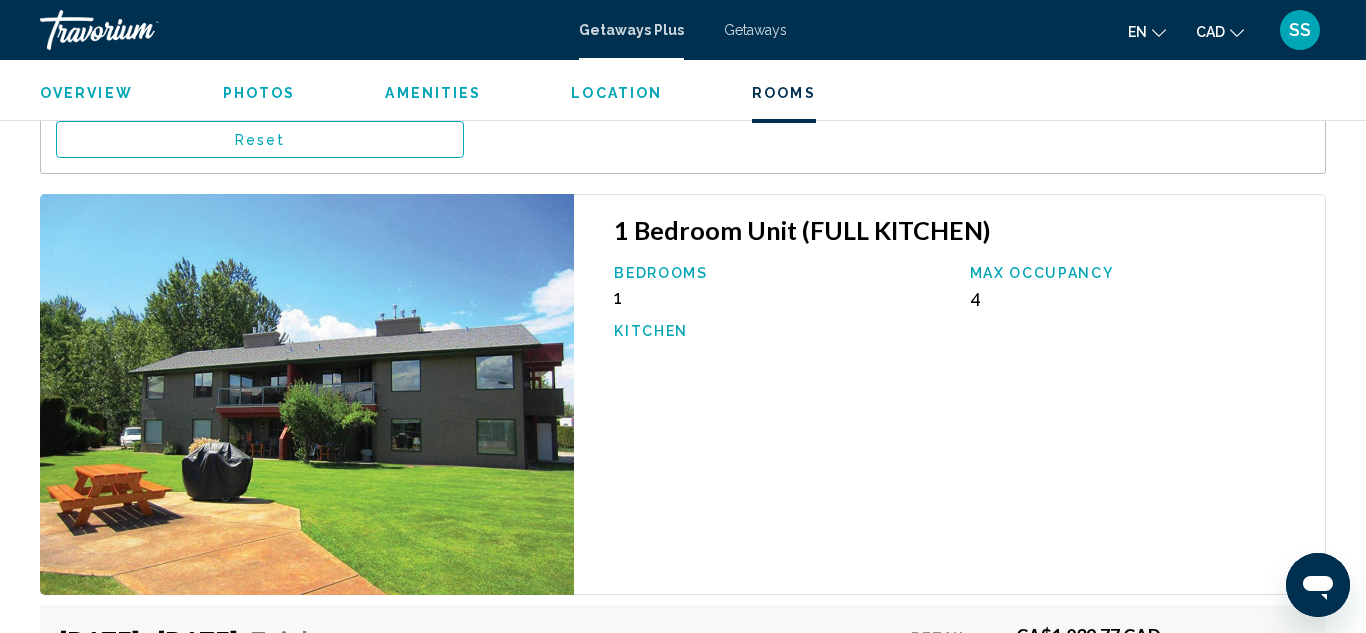 scroll, scrollTop: 3399, scrollLeft: 0, axis: vertical 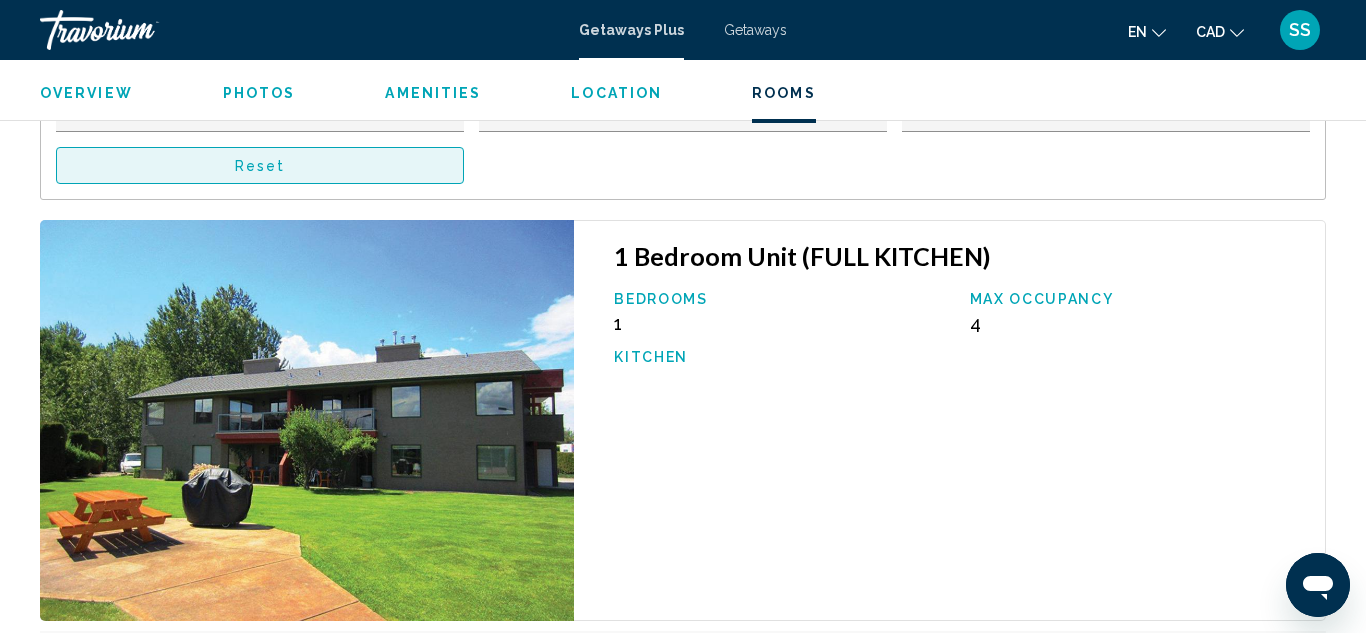 click on "Reset" at bounding box center (260, 165) 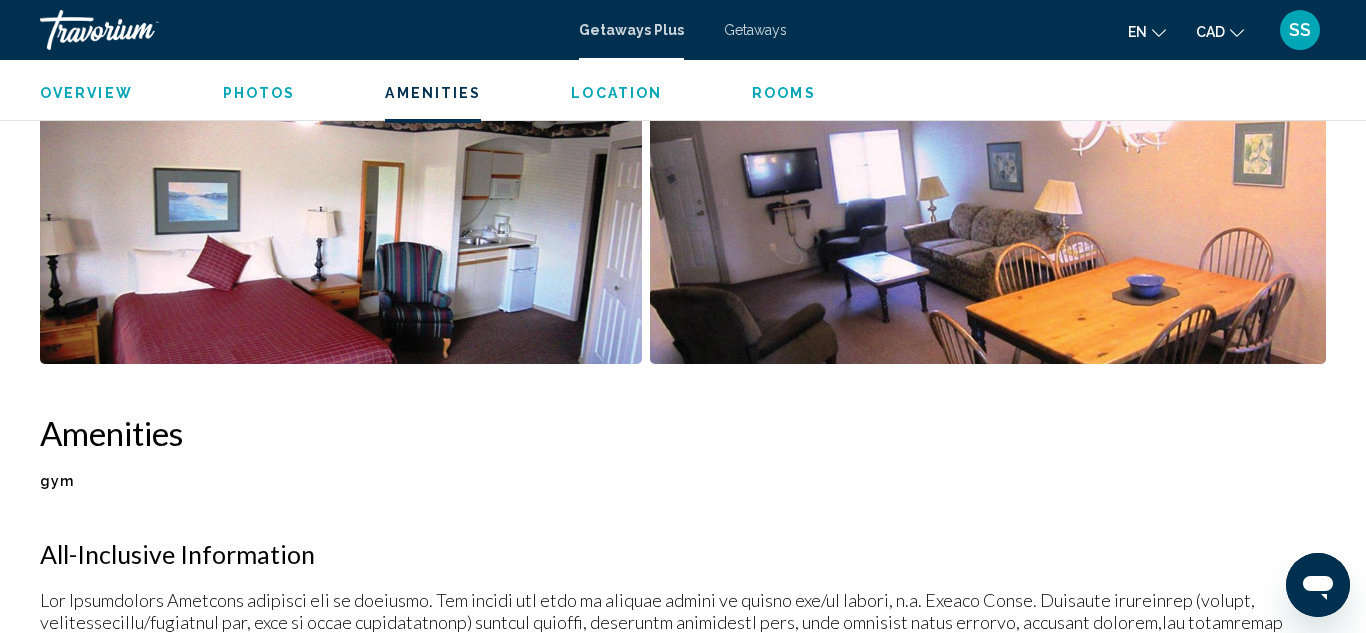 scroll, scrollTop: 1553, scrollLeft: 0, axis: vertical 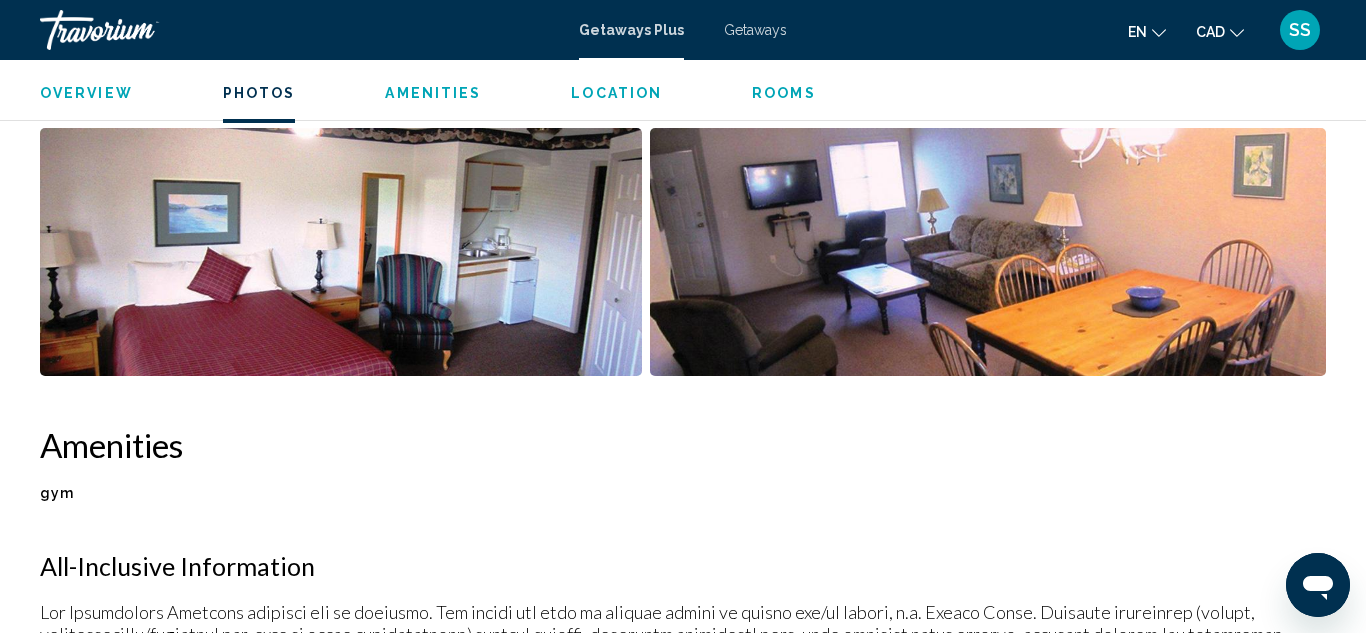 click at bounding box center (341, 252) 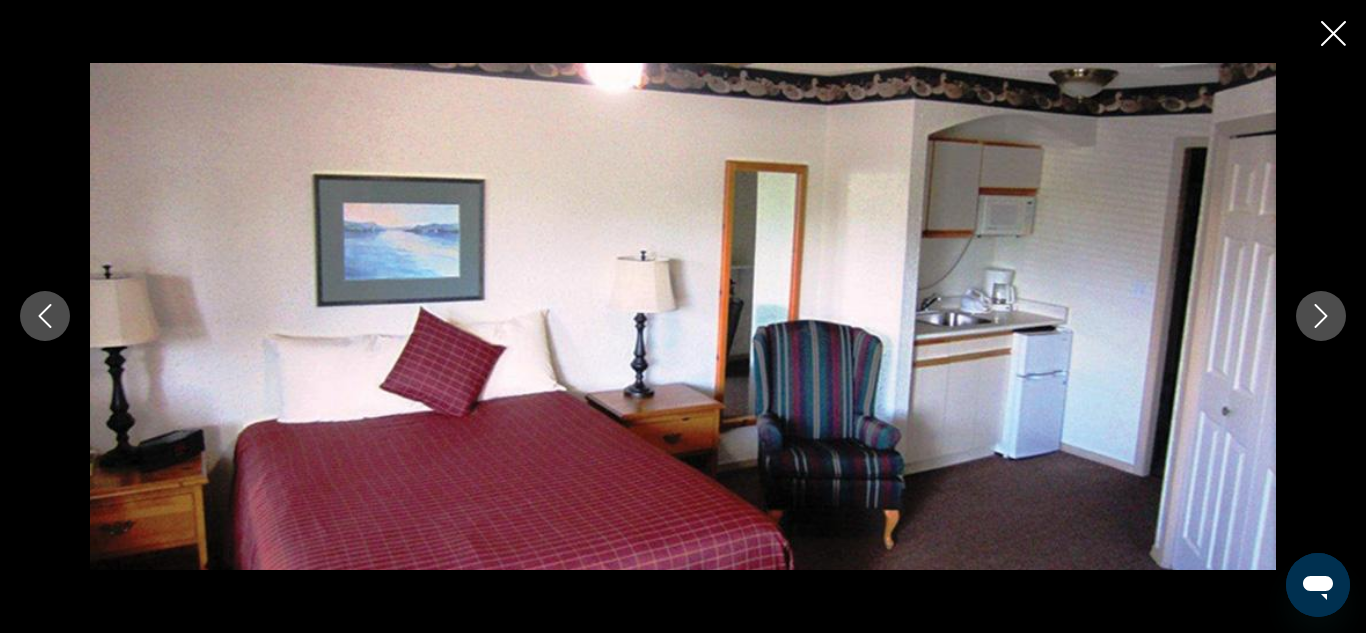 click 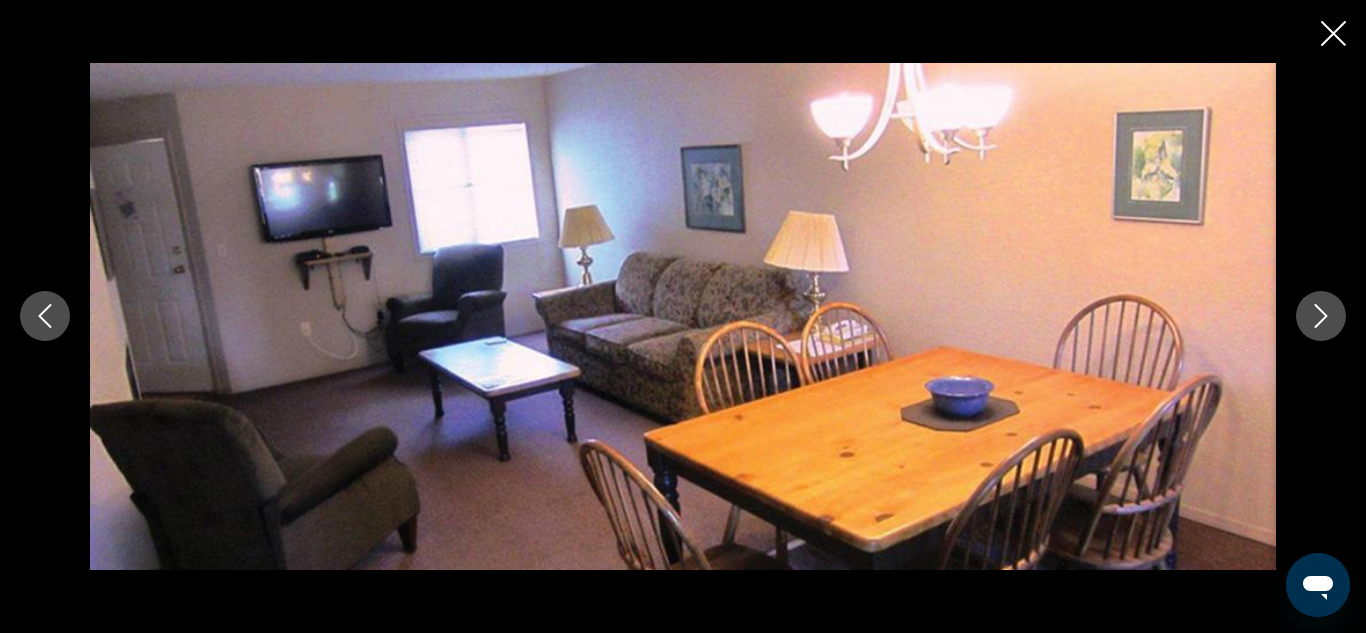 click 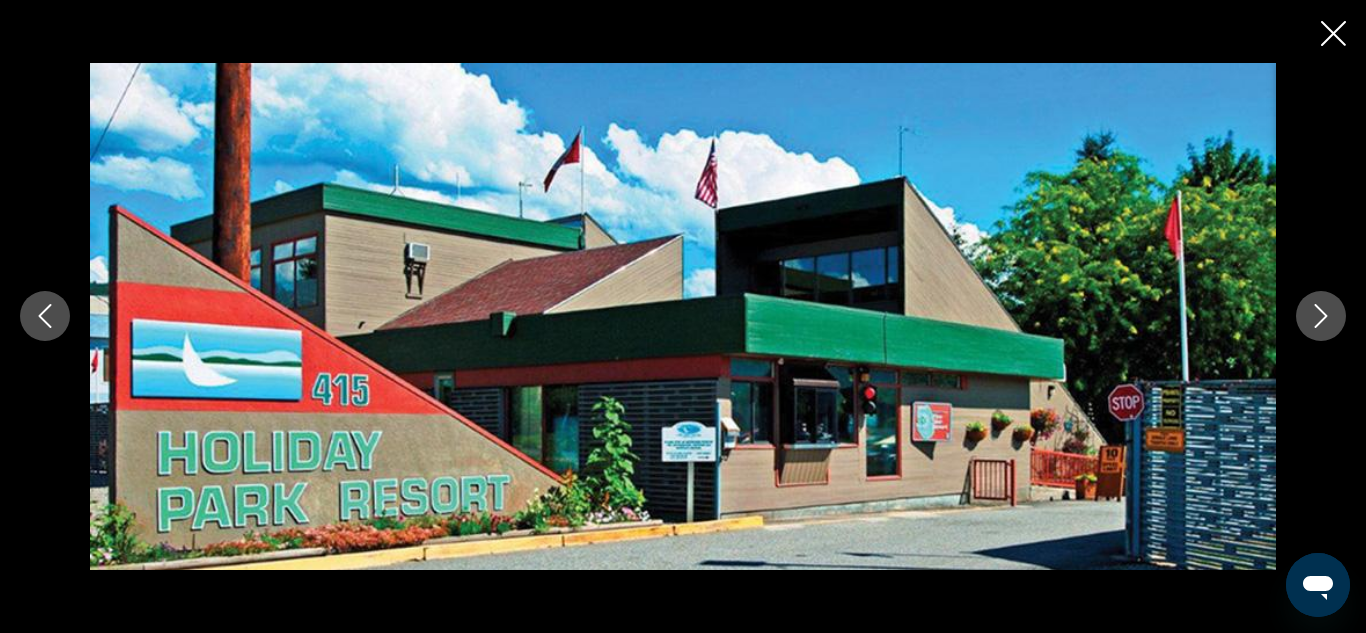 click 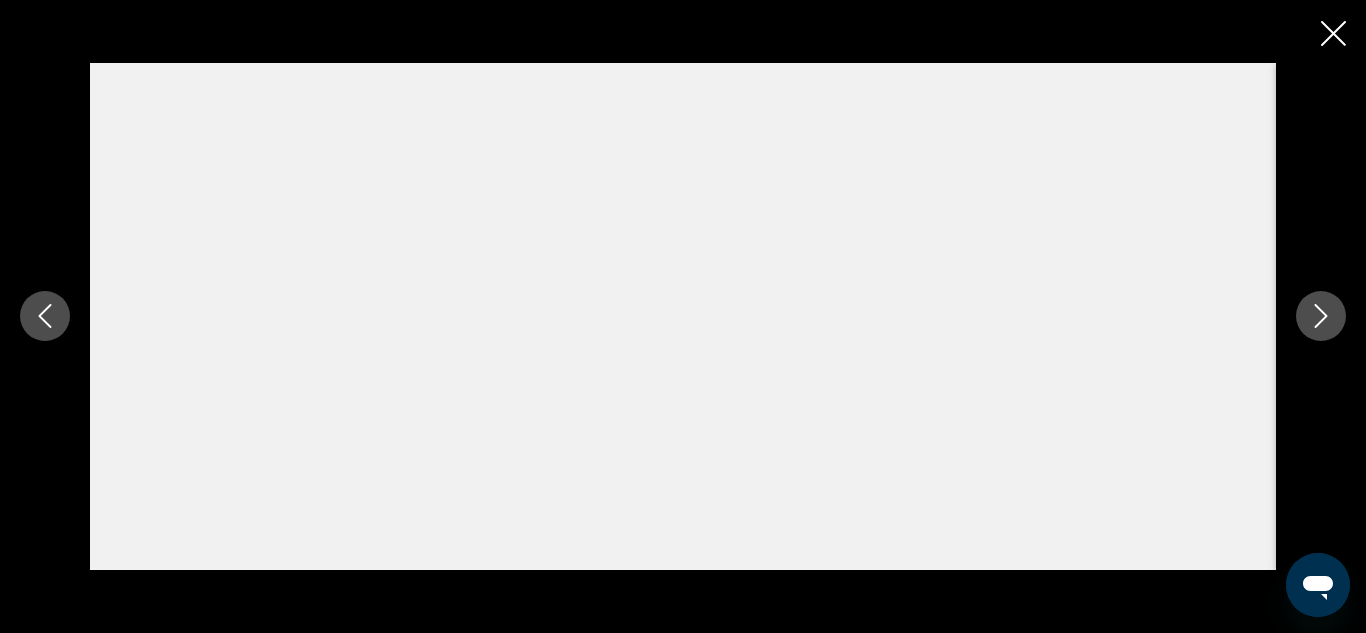 click 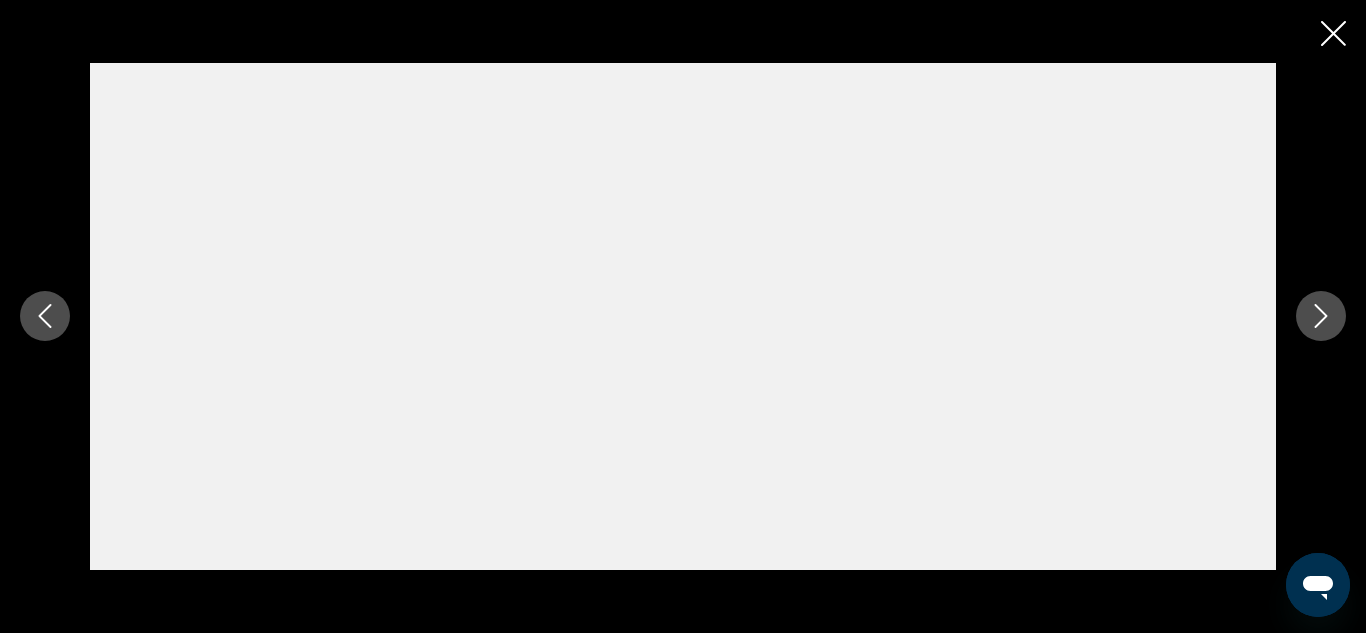 click 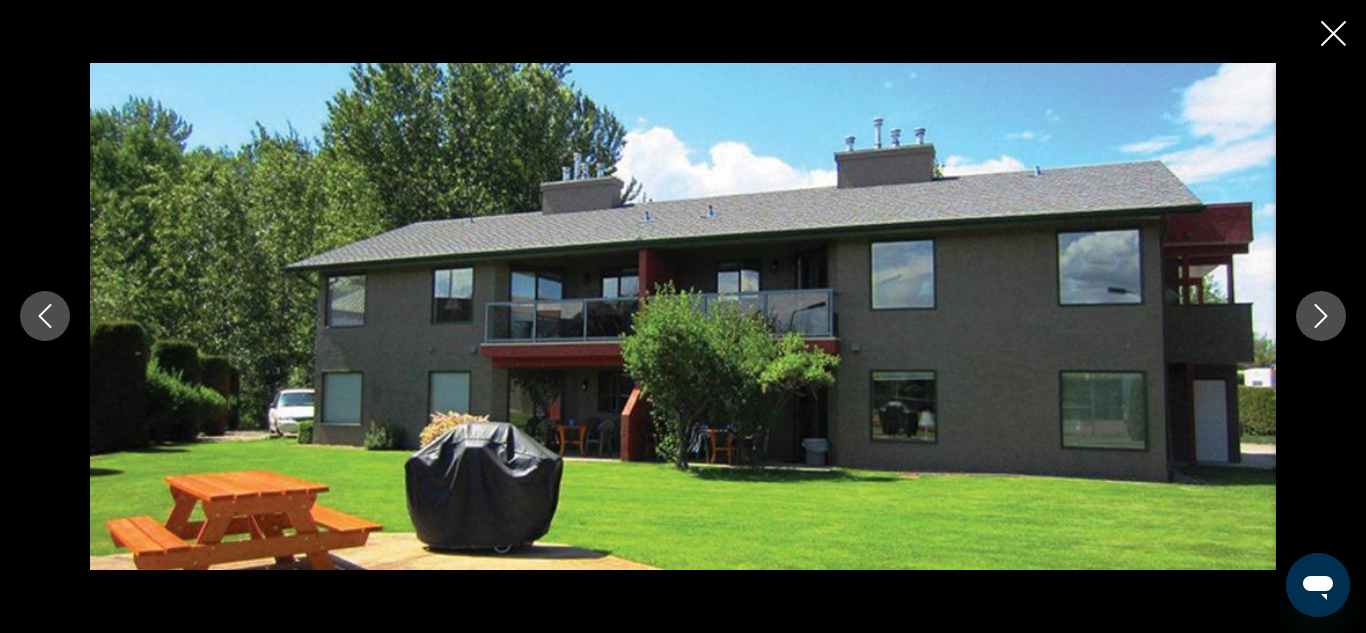 click 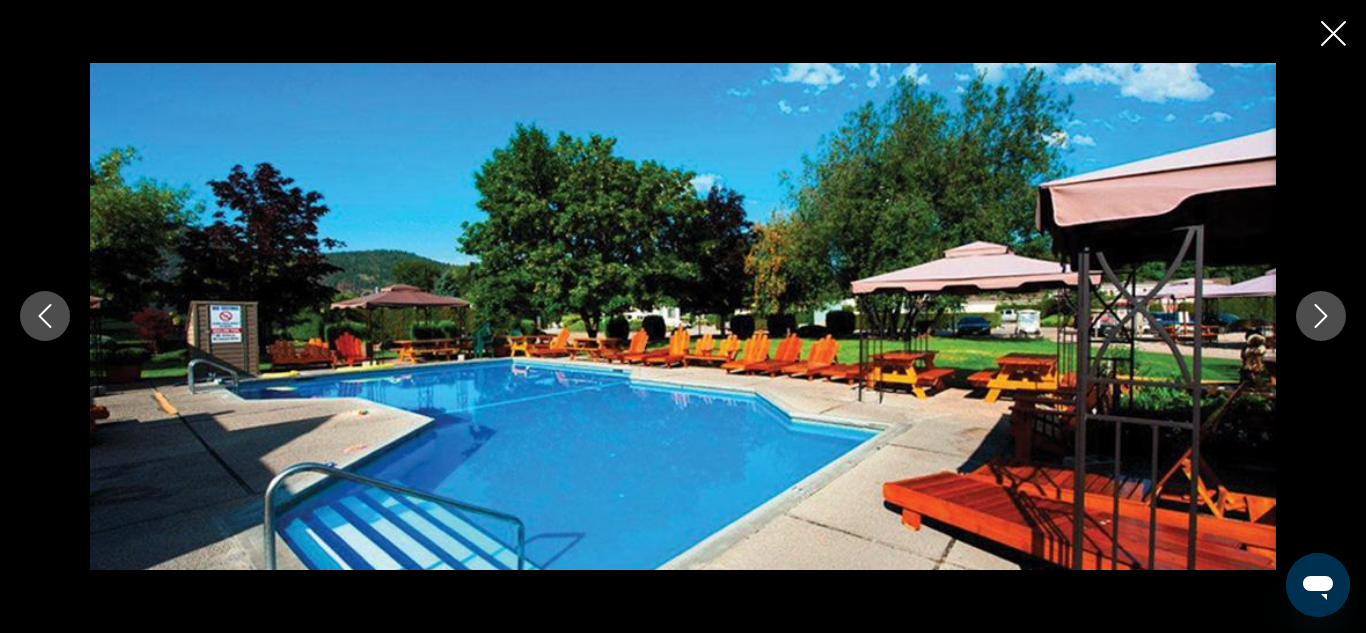 click 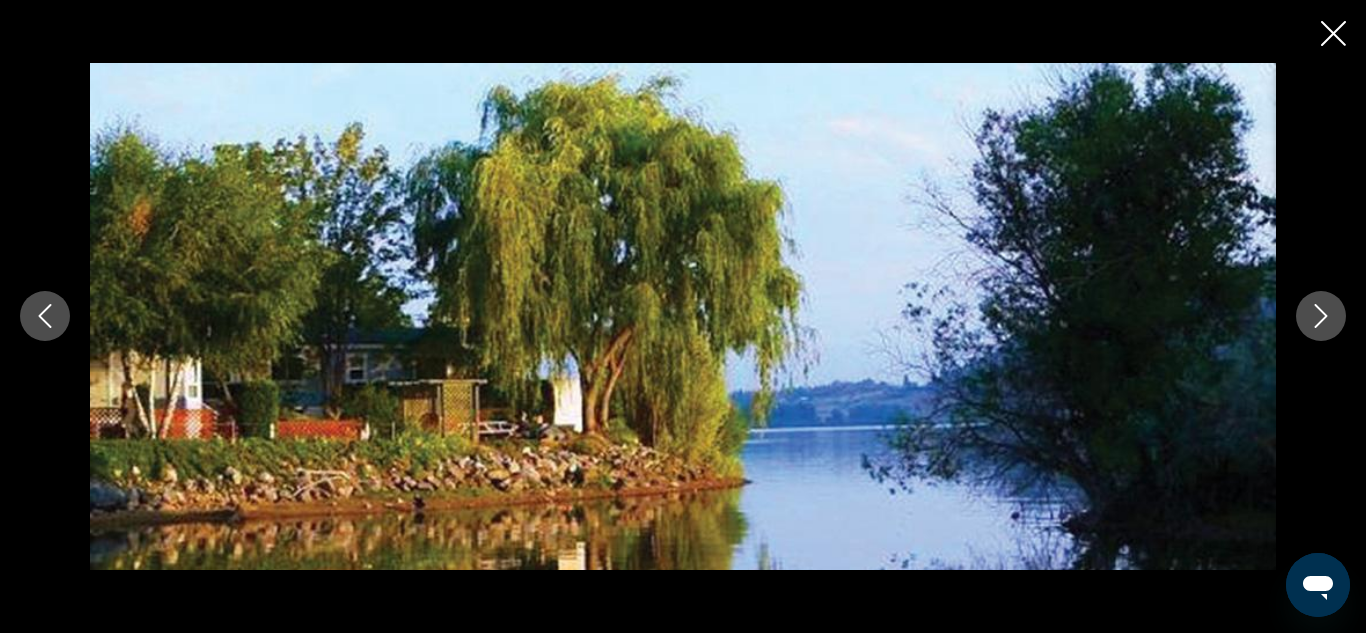 click 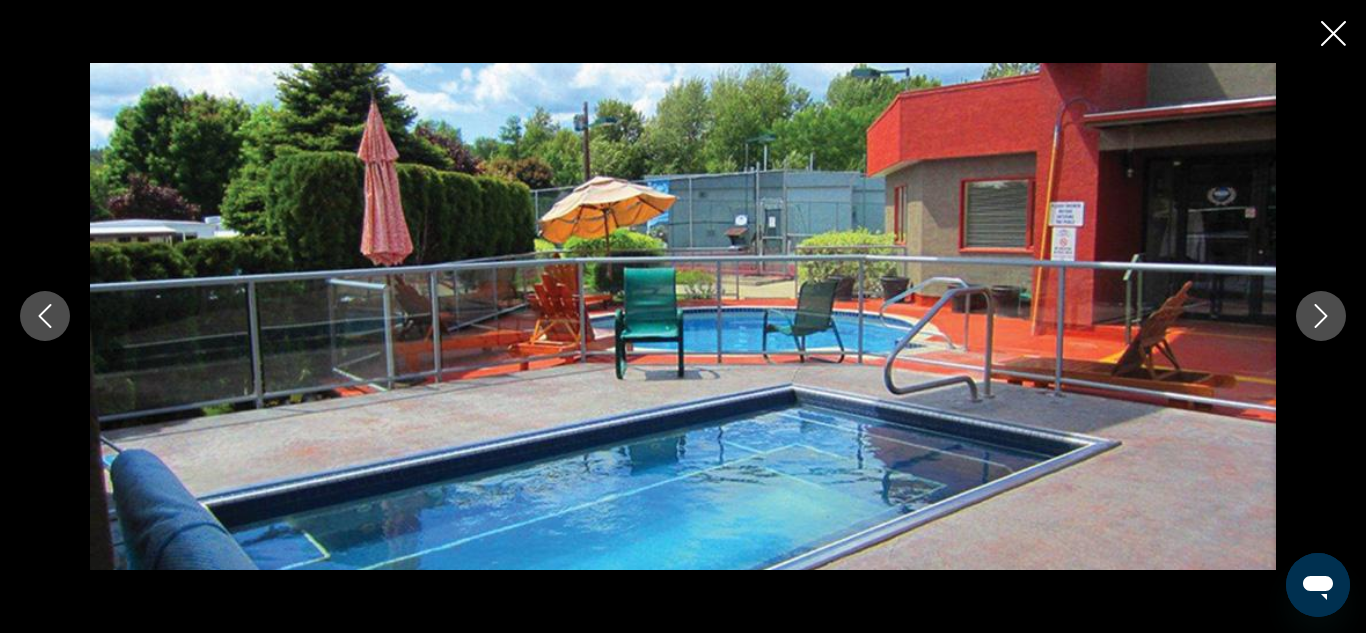 click 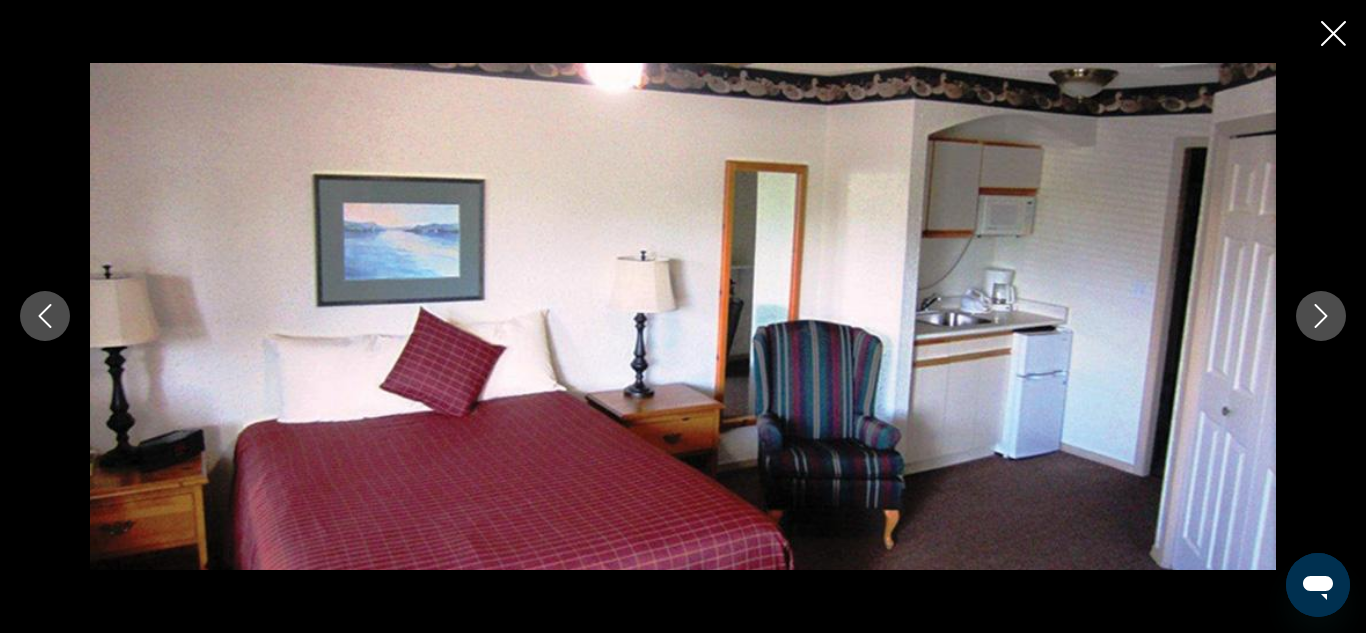 click 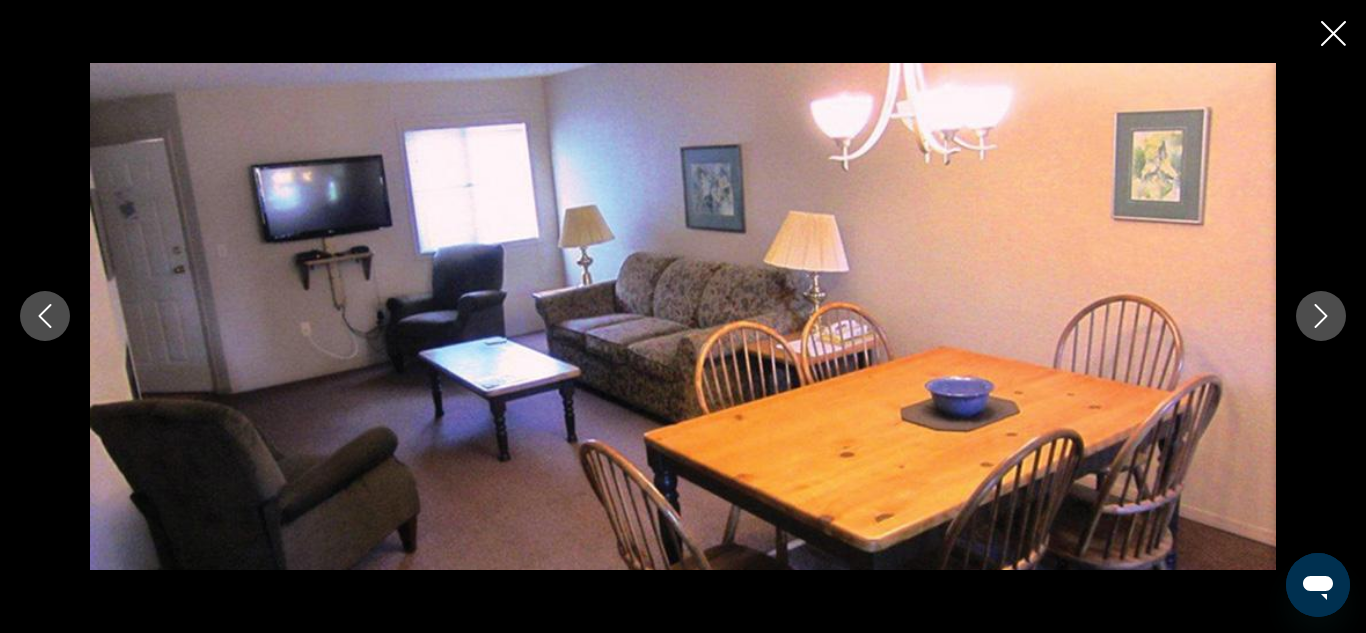 click 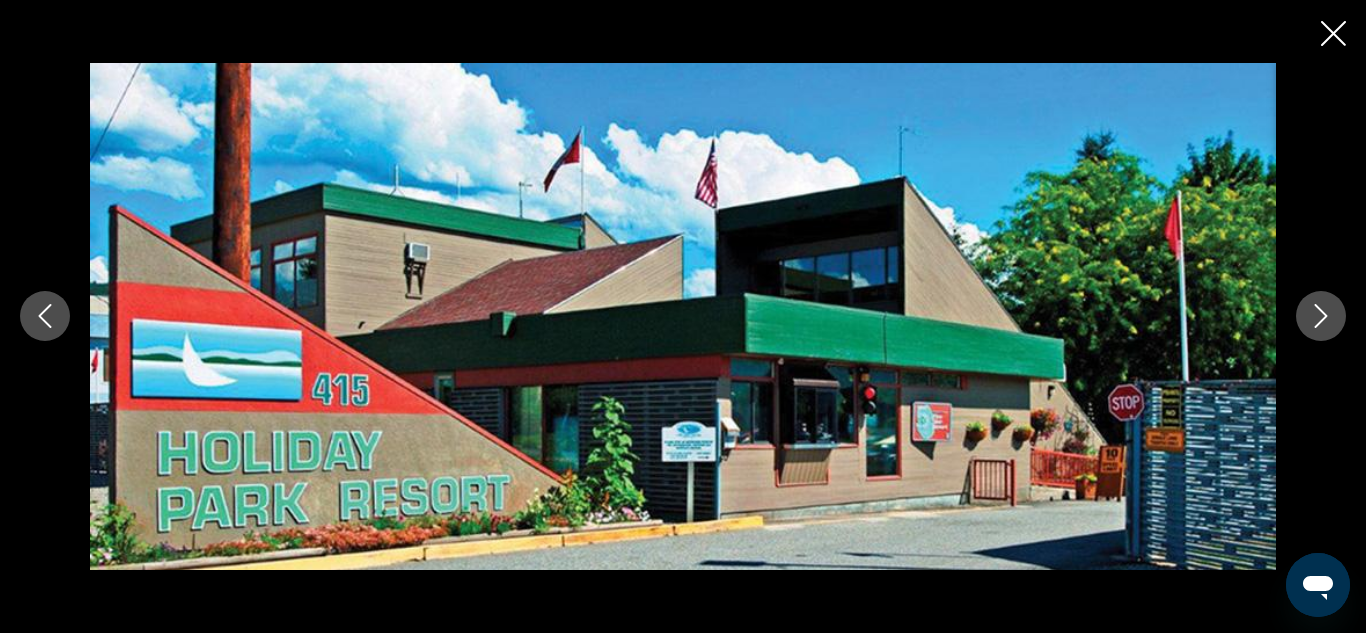 click 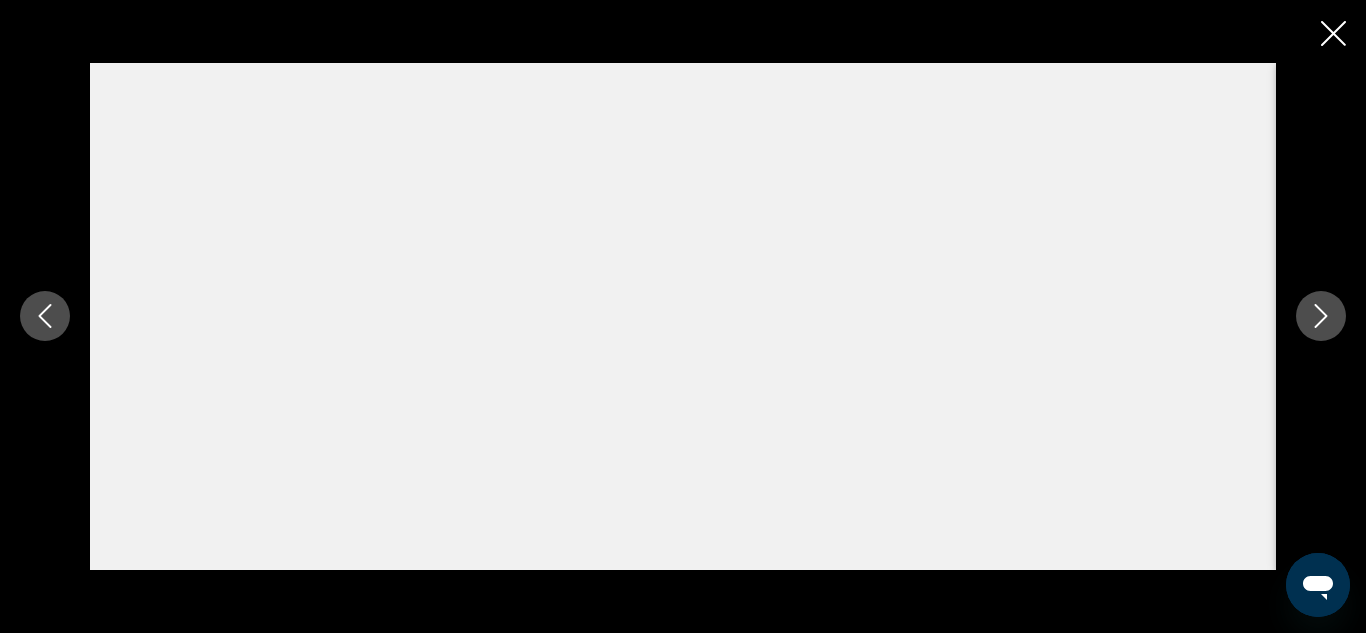 click 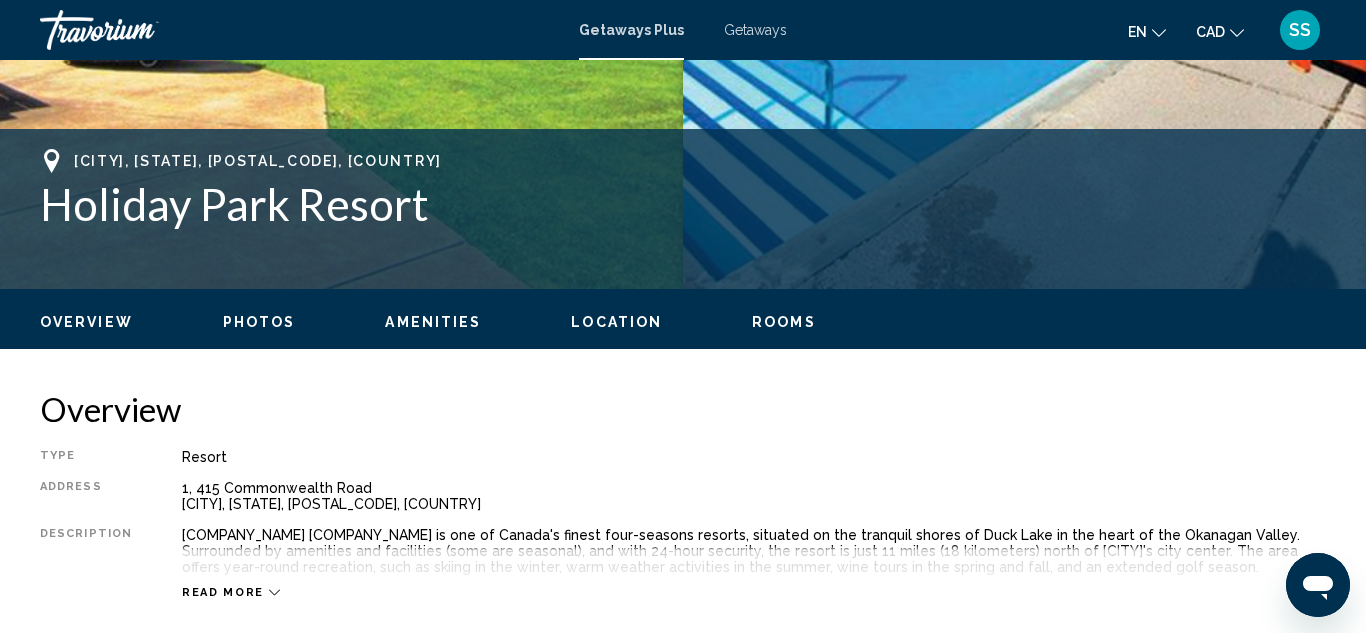 scroll, scrollTop: 712, scrollLeft: 0, axis: vertical 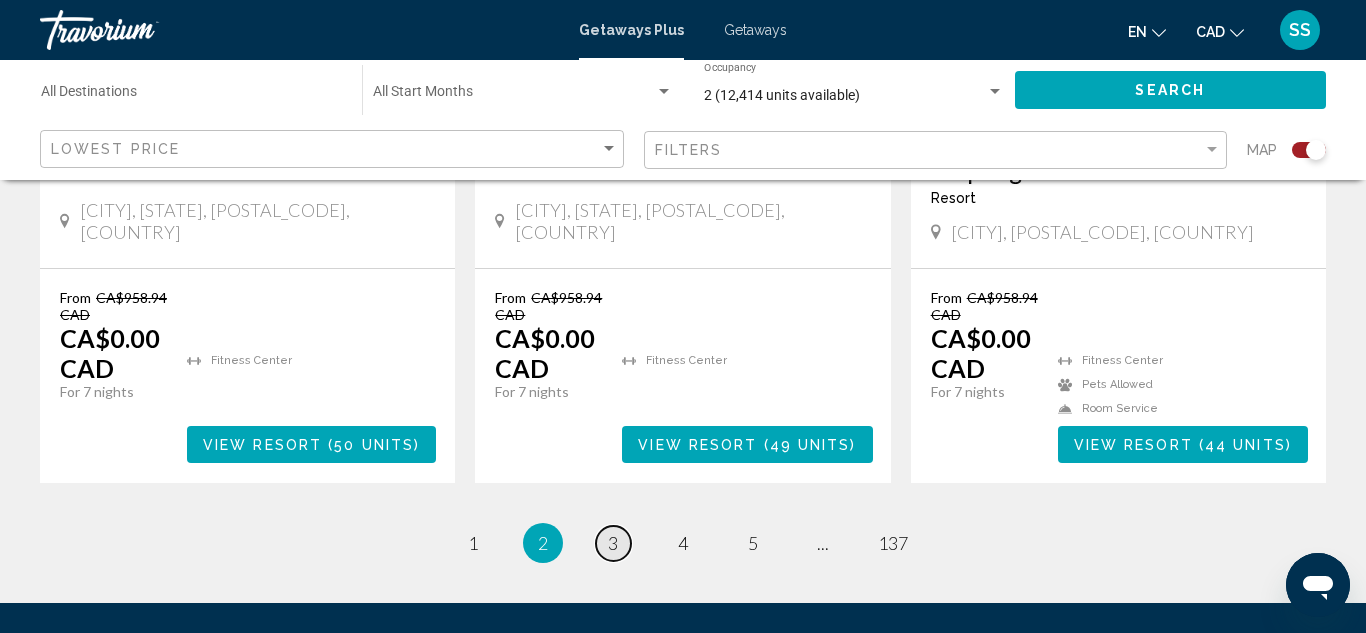 click on "page  3" at bounding box center [613, 543] 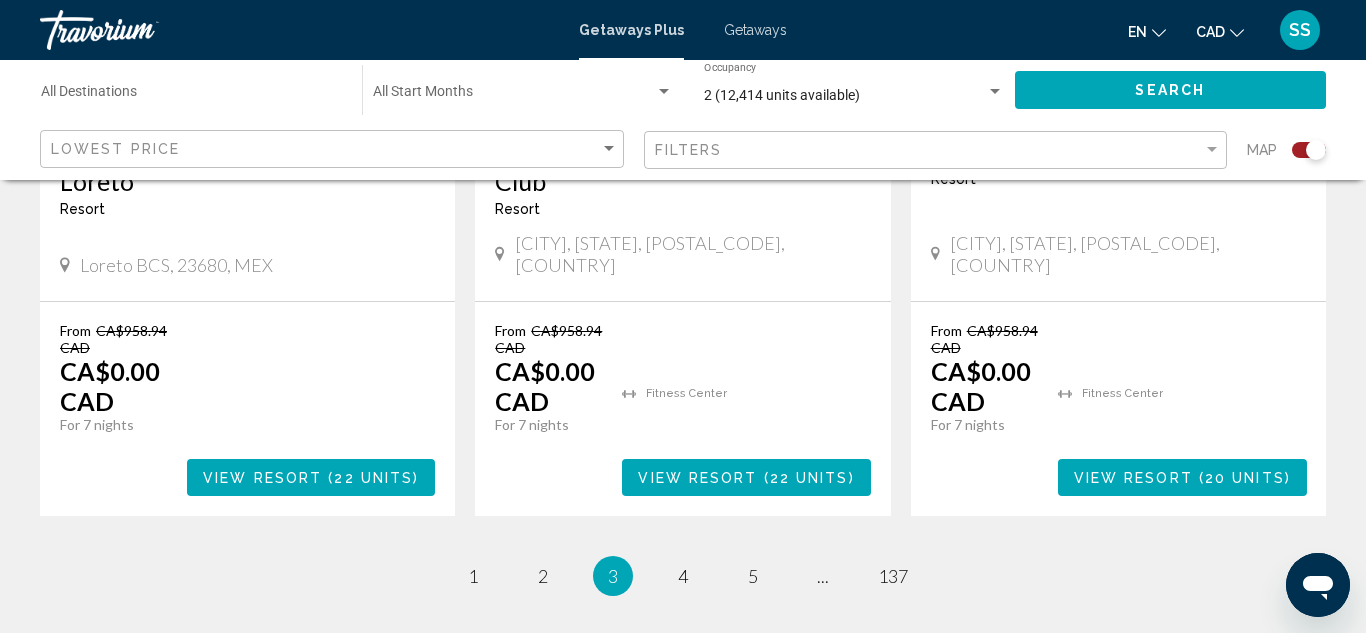 scroll, scrollTop: 3323, scrollLeft: 0, axis: vertical 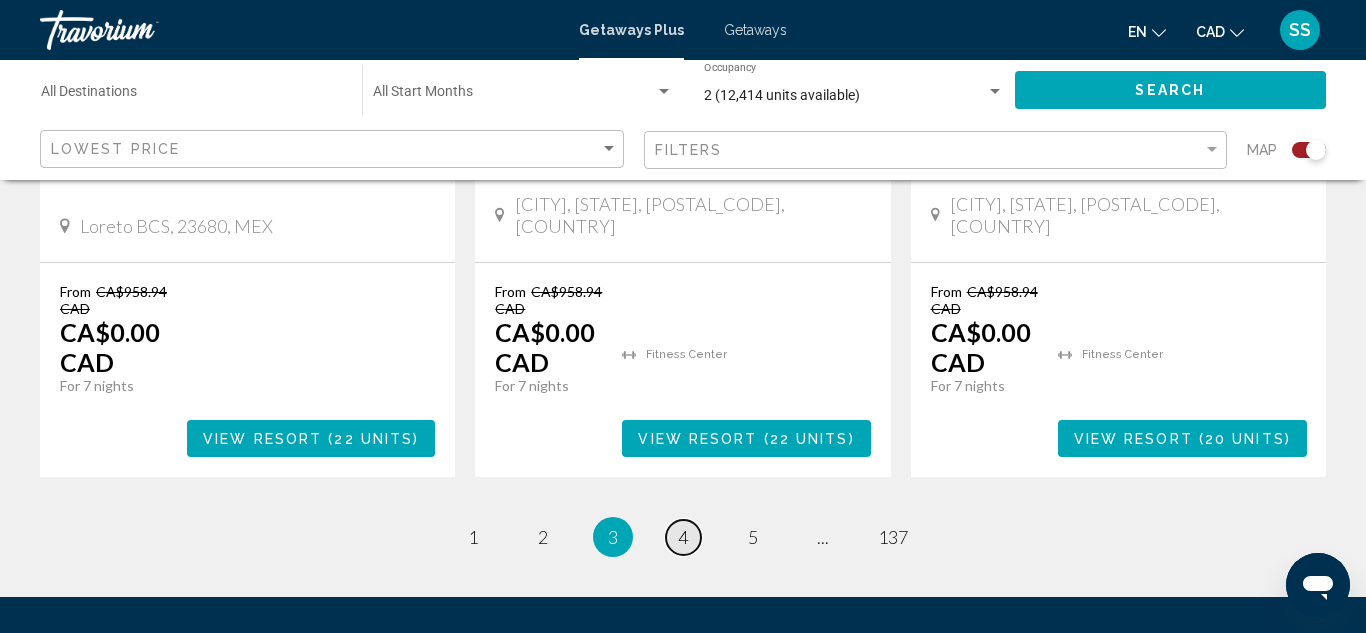 click on "4" at bounding box center [683, 537] 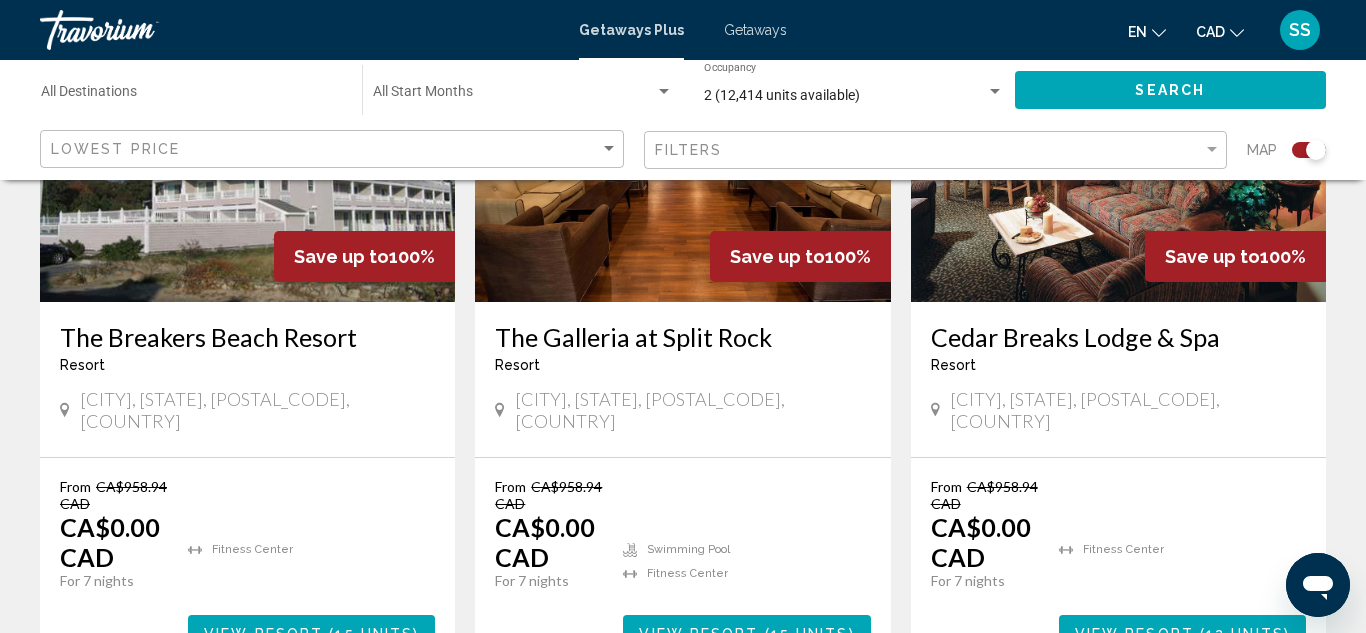 scroll, scrollTop: 3410, scrollLeft: 0, axis: vertical 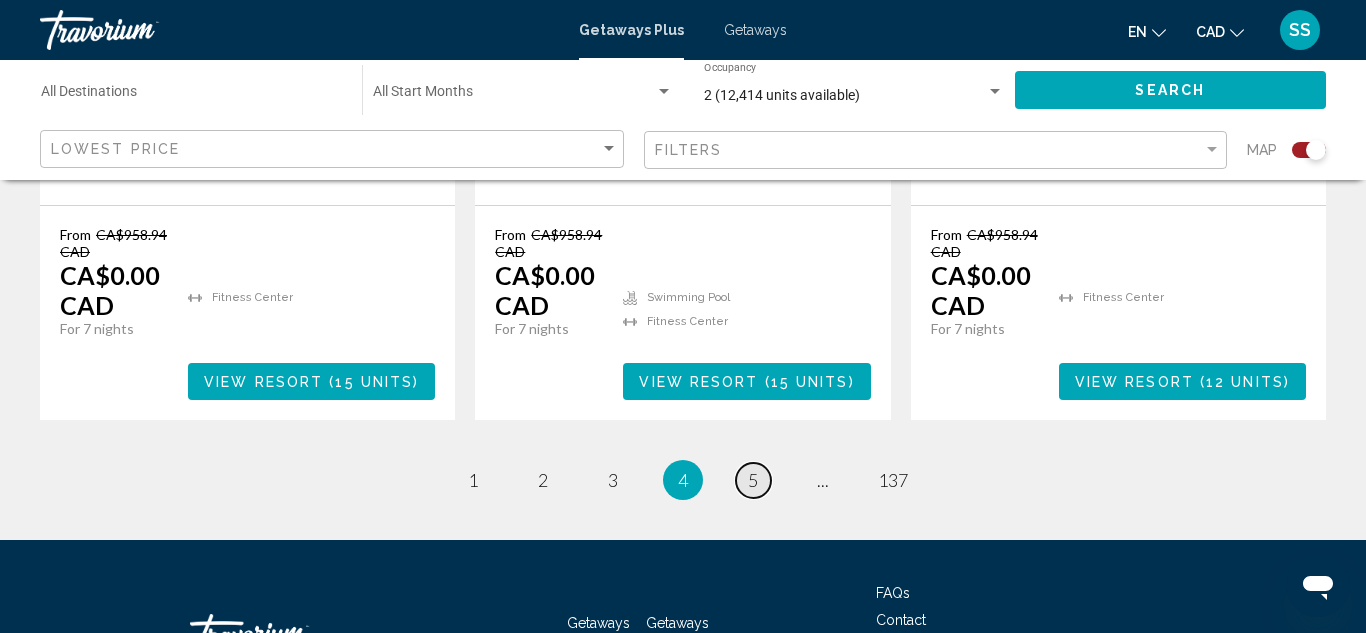 click on "5" at bounding box center (753, 480) 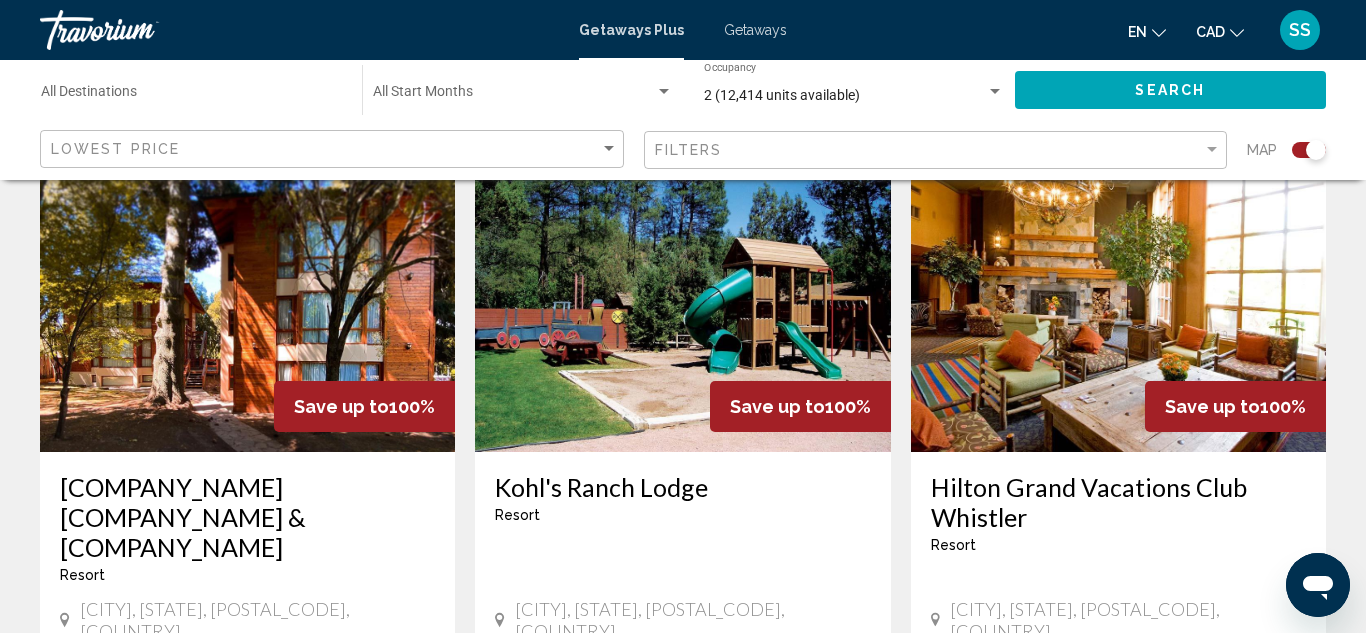 scroll, scrollTop: 1489, scrollLeft: 0, axis: vertical 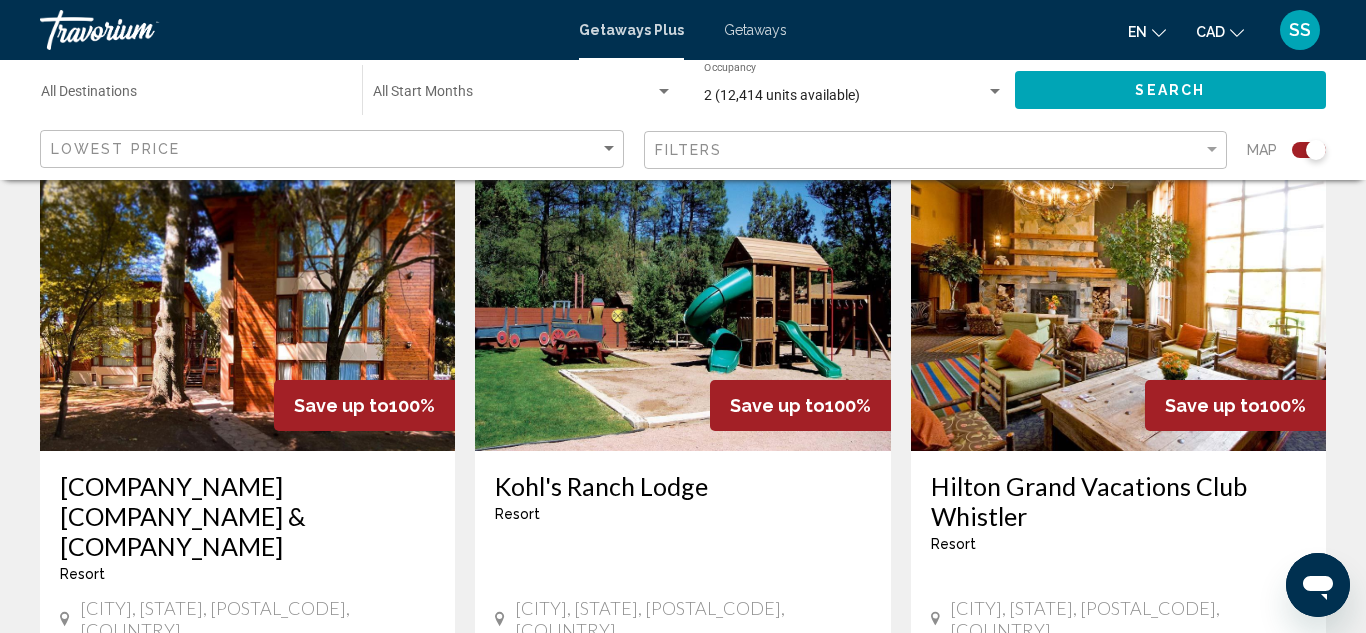 click at bounding box center (1118, 291) 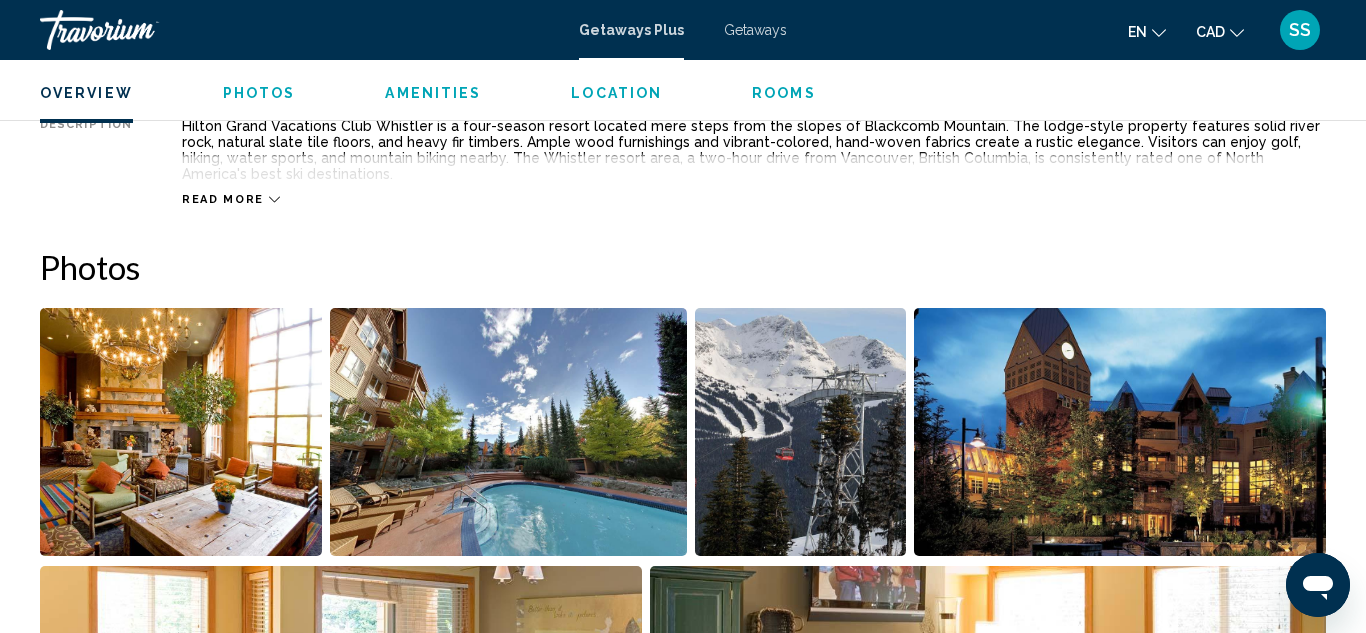 scroll, scrollTop: 1136, scrollLeft: 0, axis: vertical 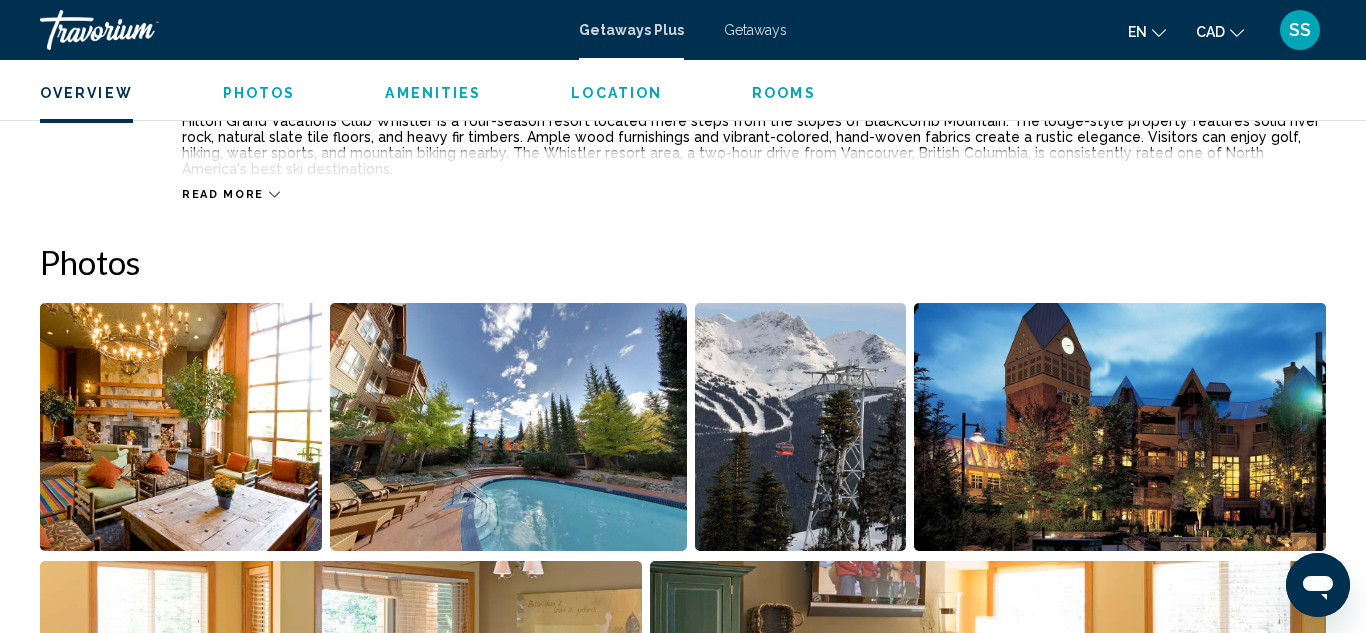 click 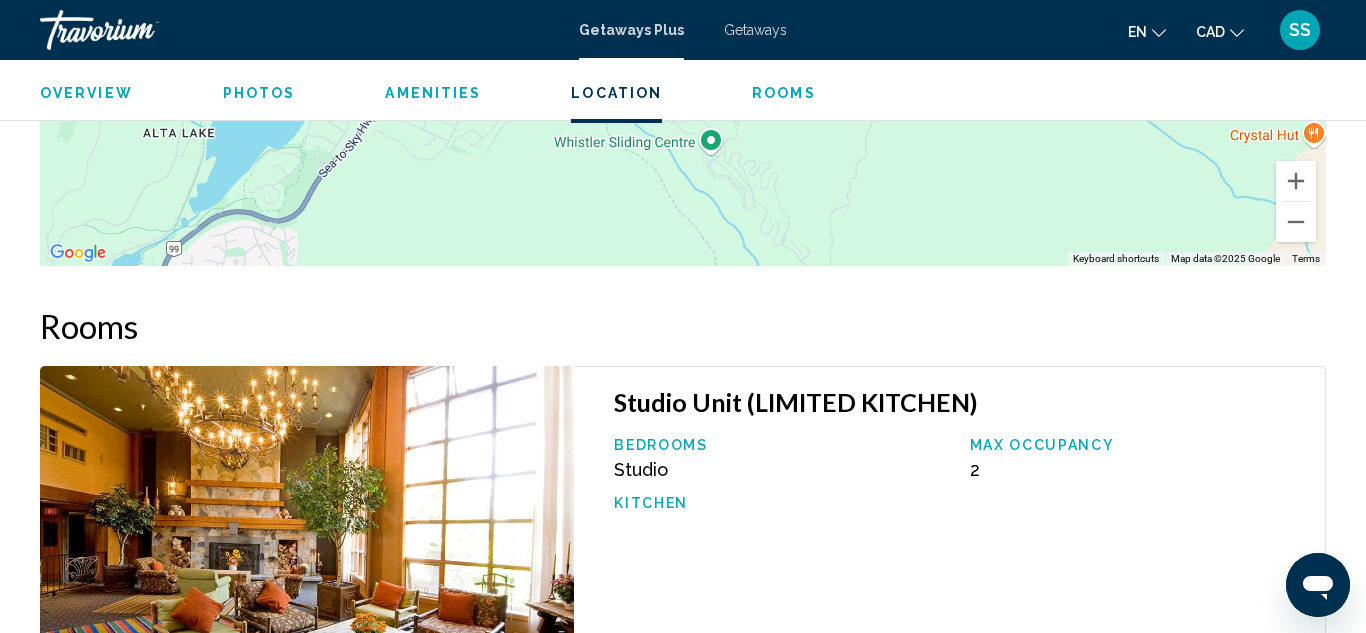 scroll, scrollTop: 3197, scrollLeft: 0, axis: vertical 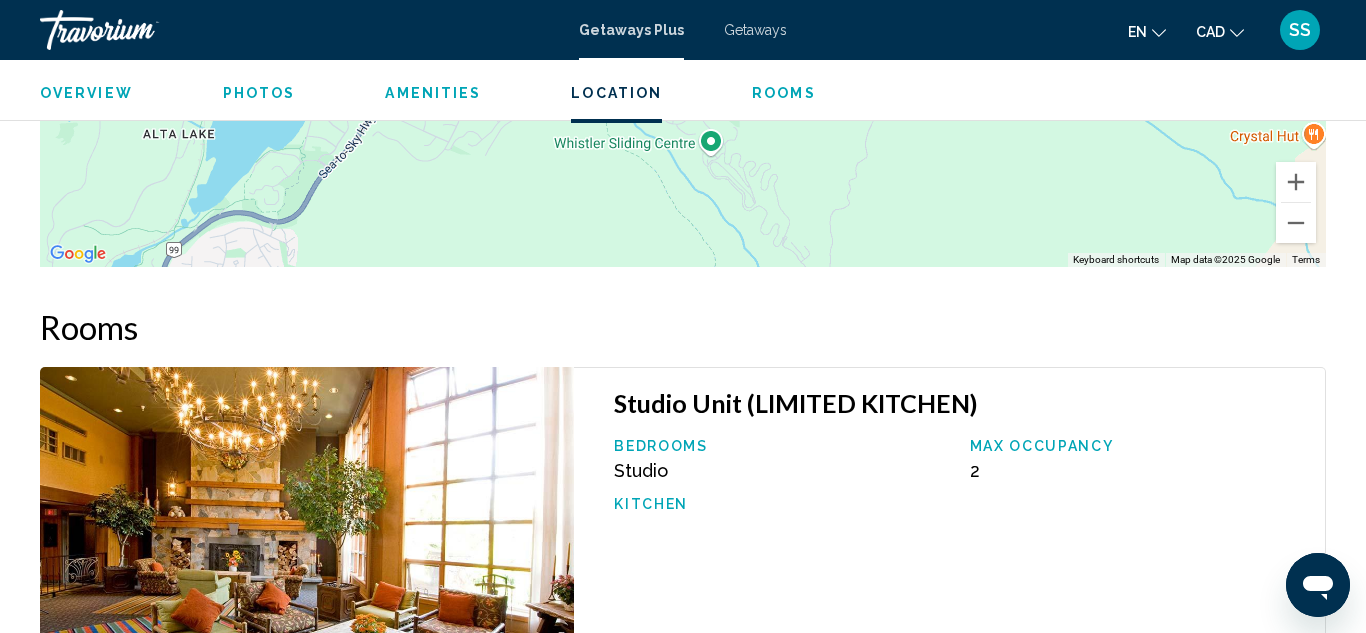 click at bounding box center (307, 545) 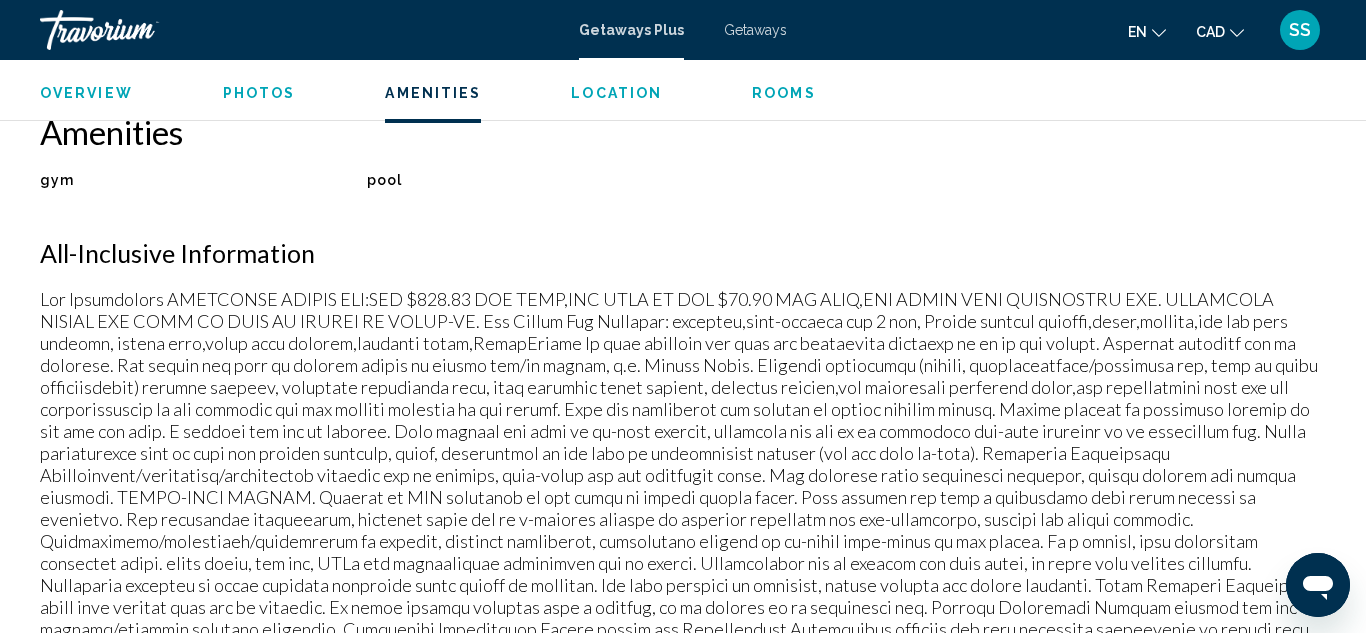 scroll, scrollTop: 1549, scrollLeft: 0, axis: vertical 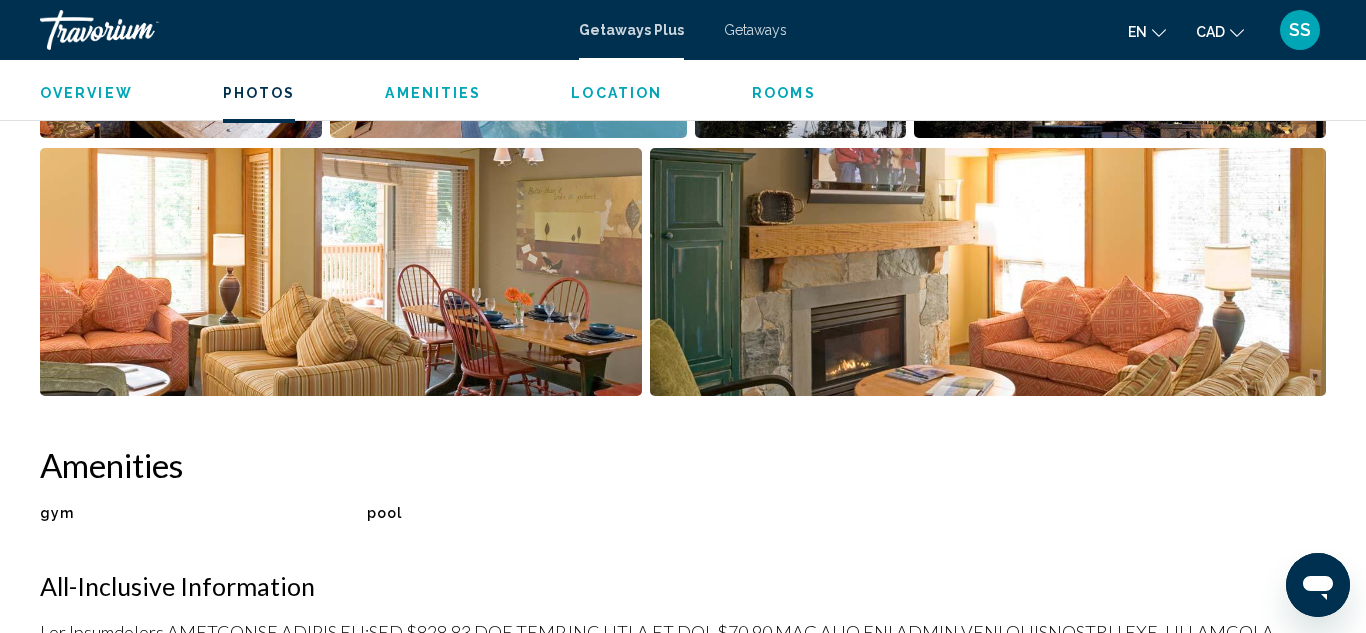 click at bounding box center [988, 272] 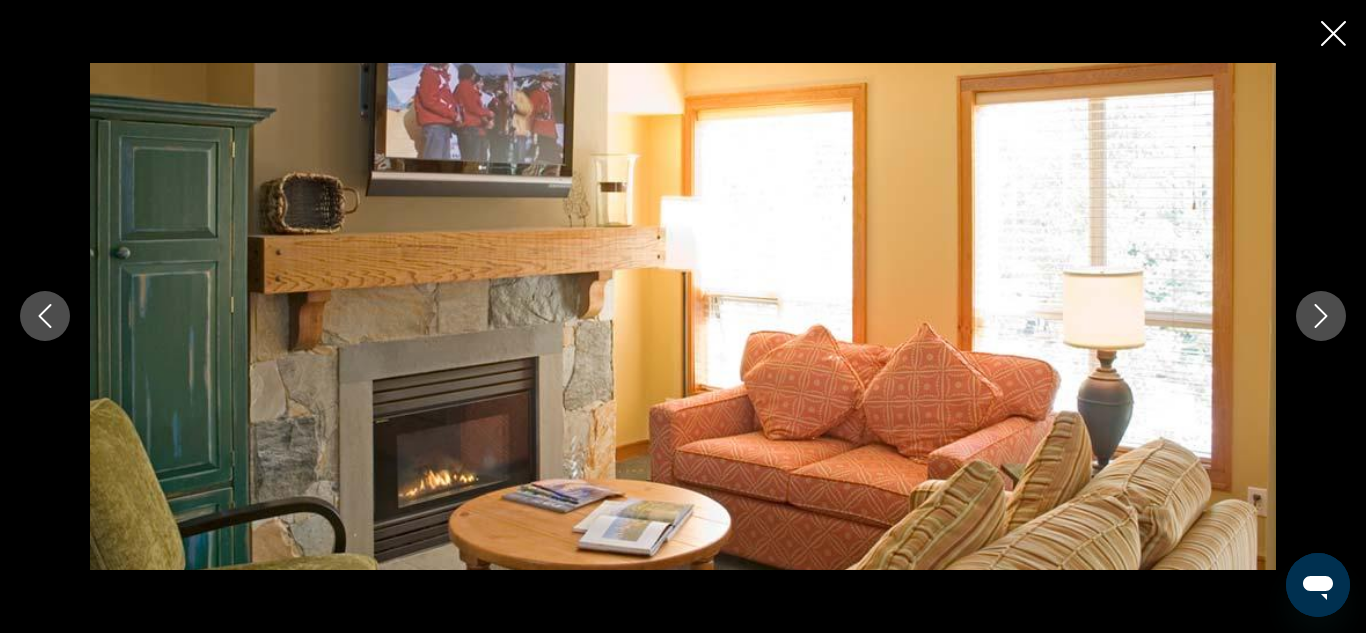 click 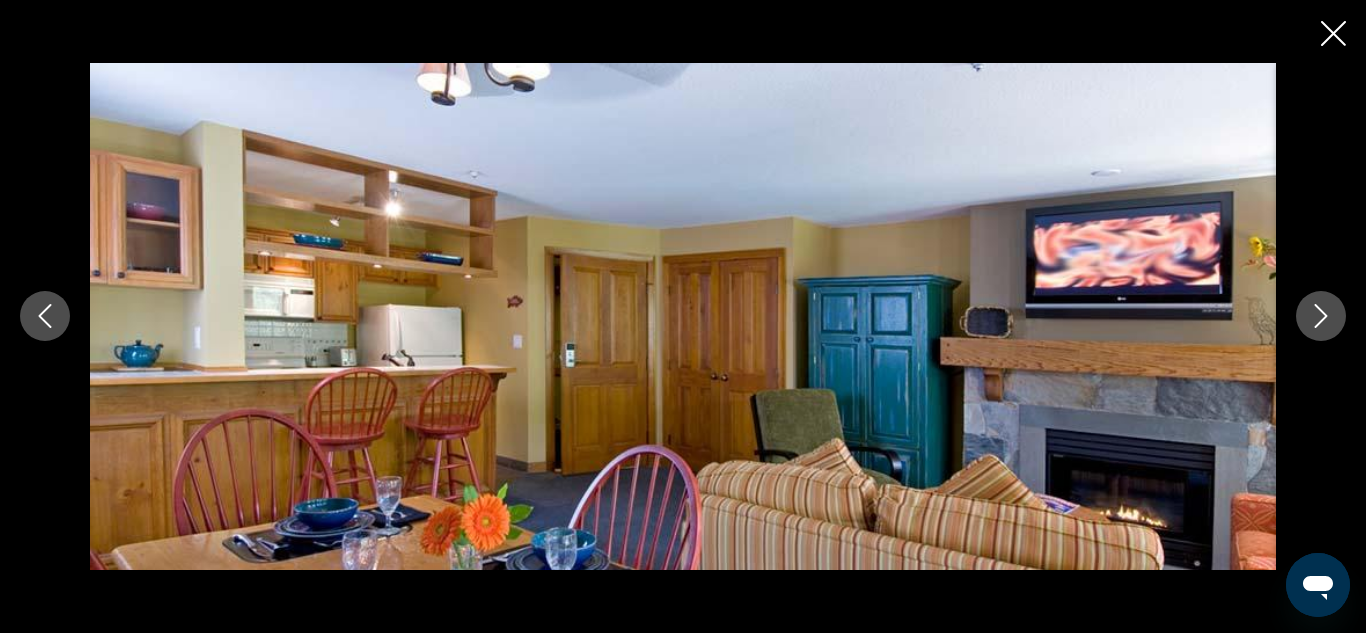click 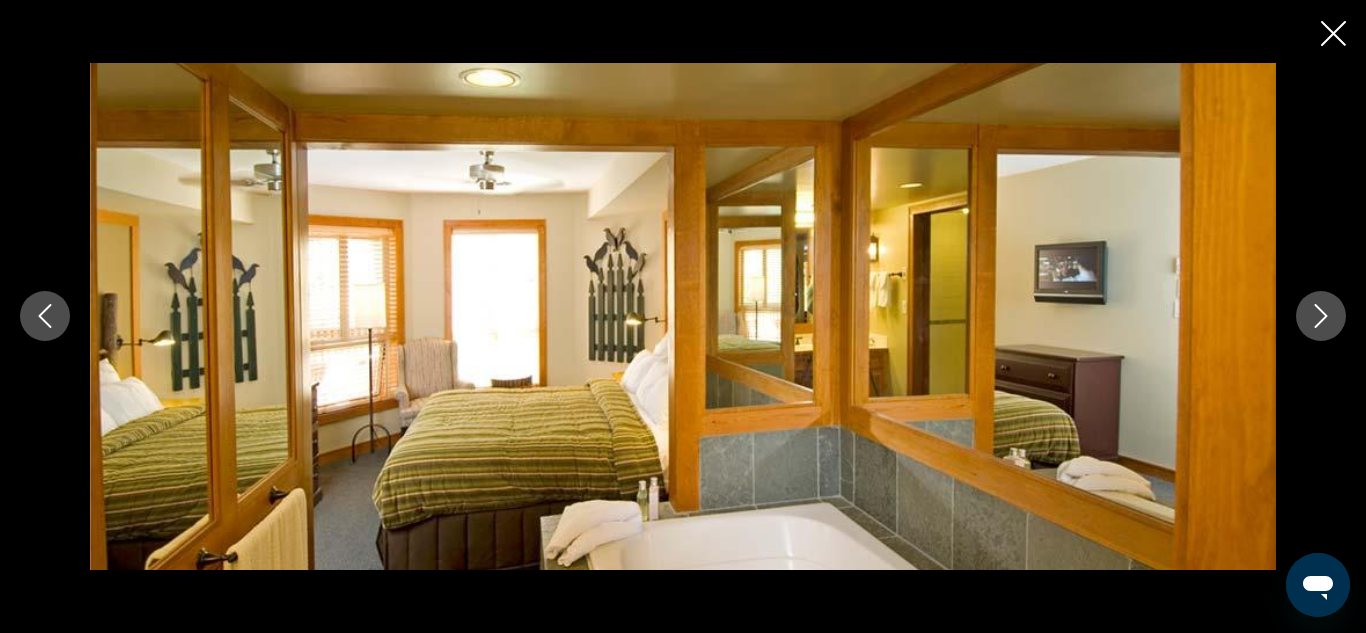 click 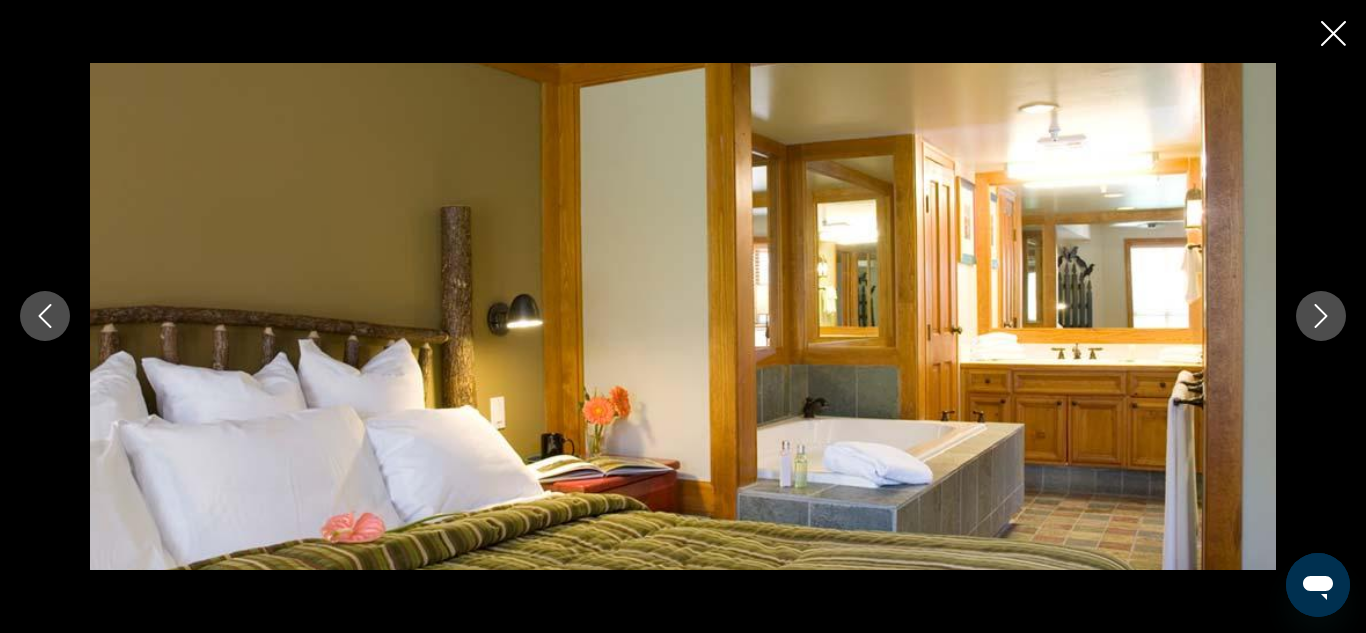 click 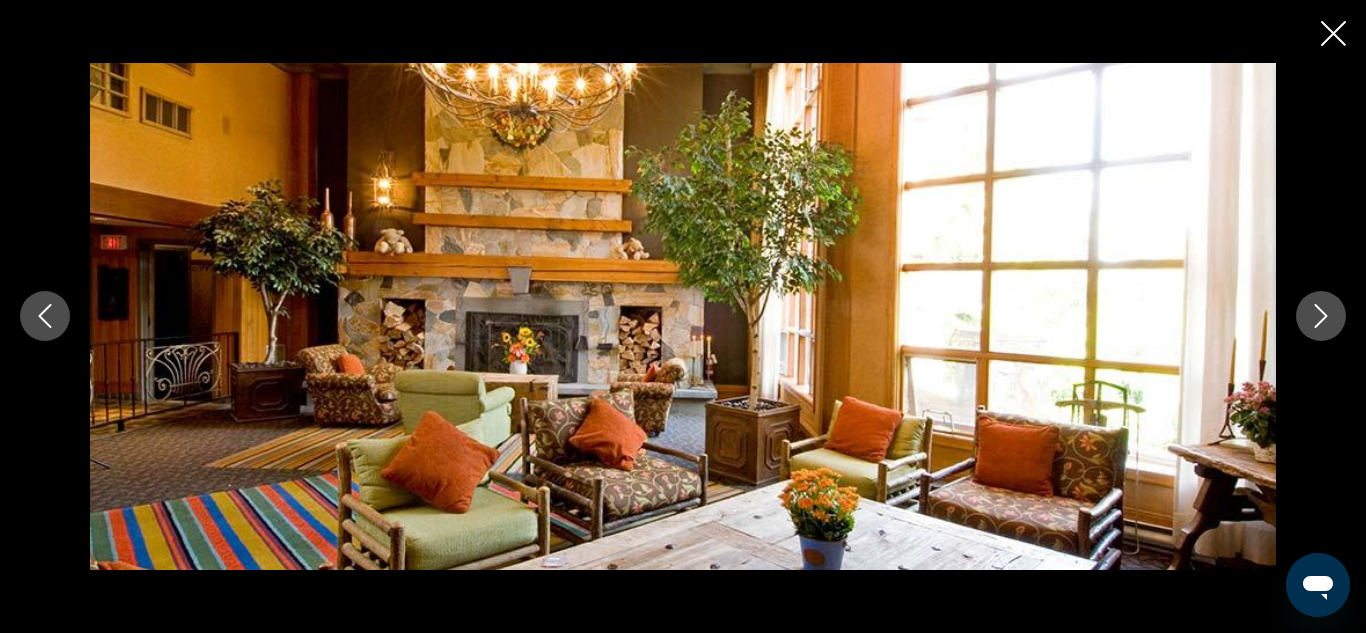 click 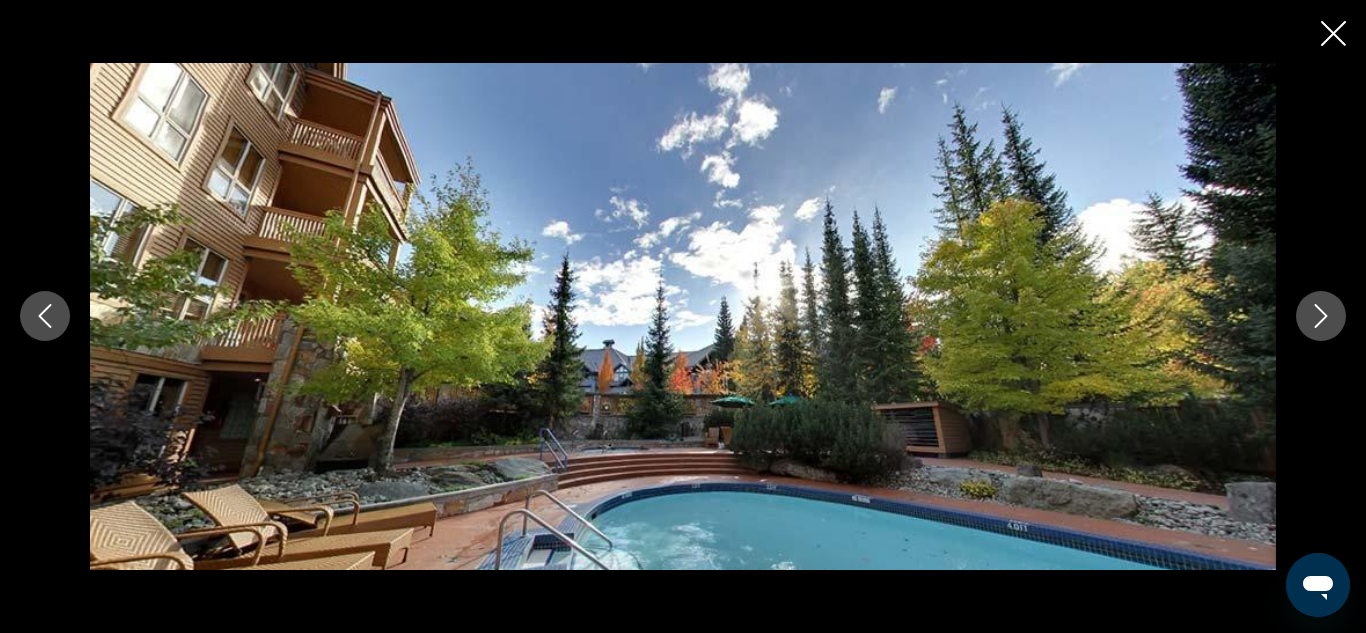 click 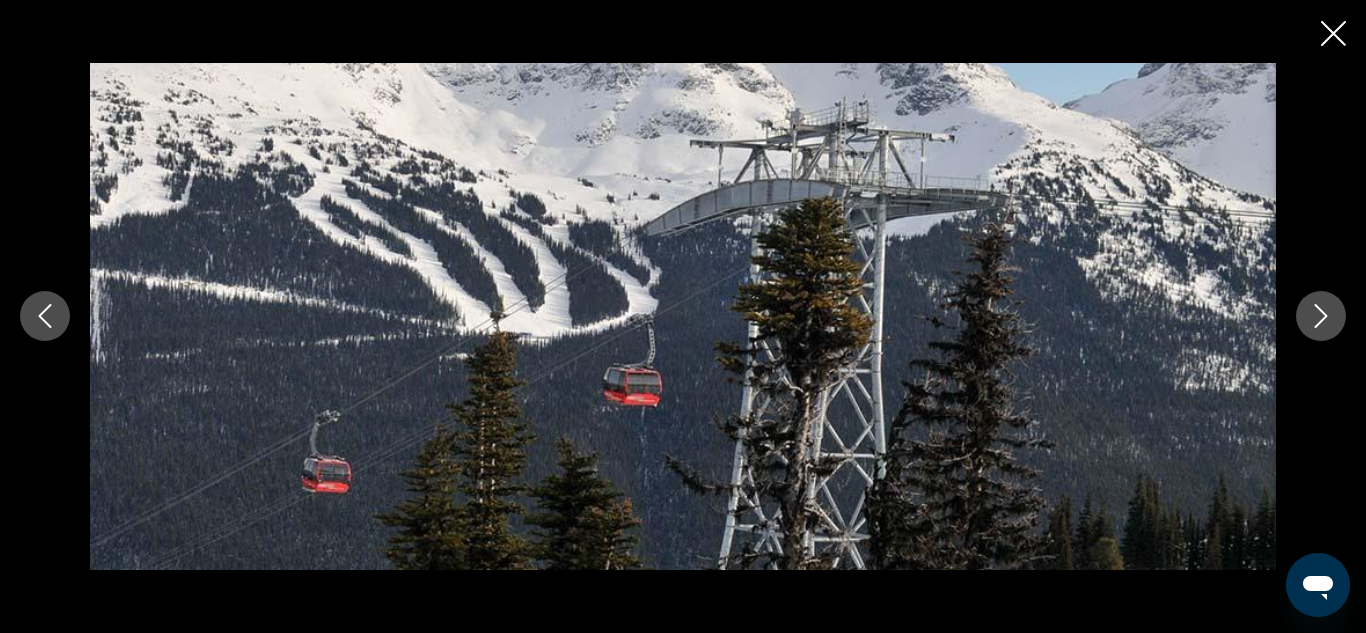 click 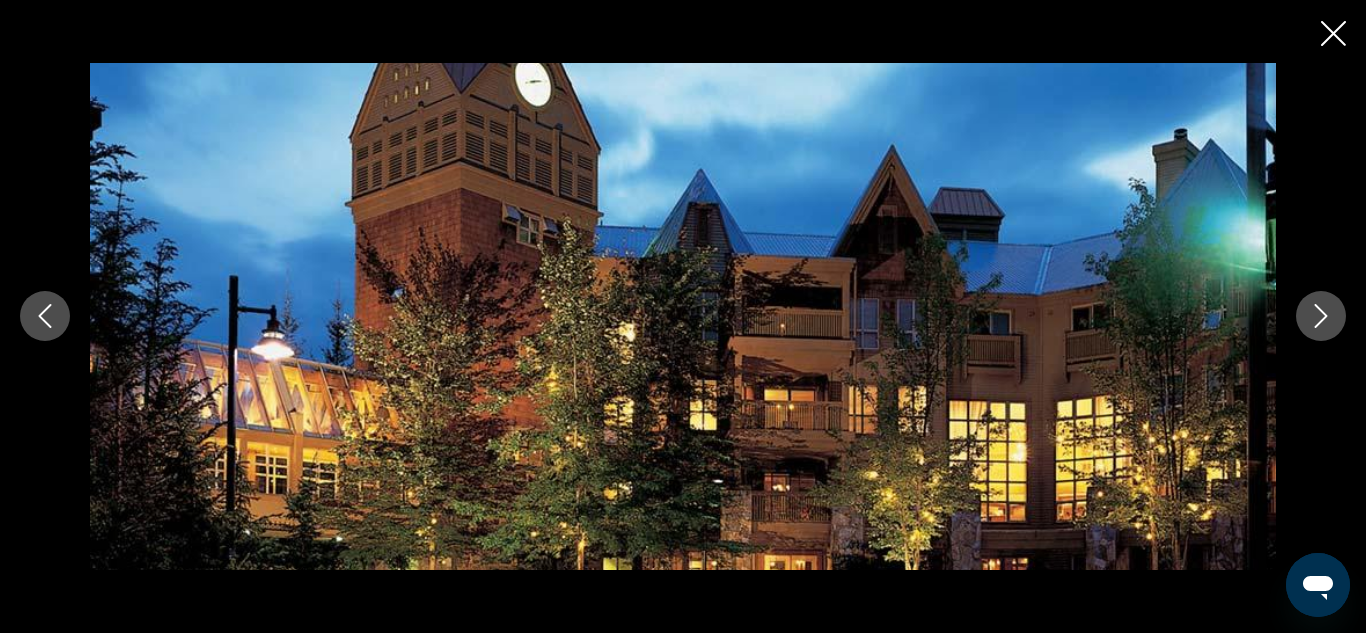 click 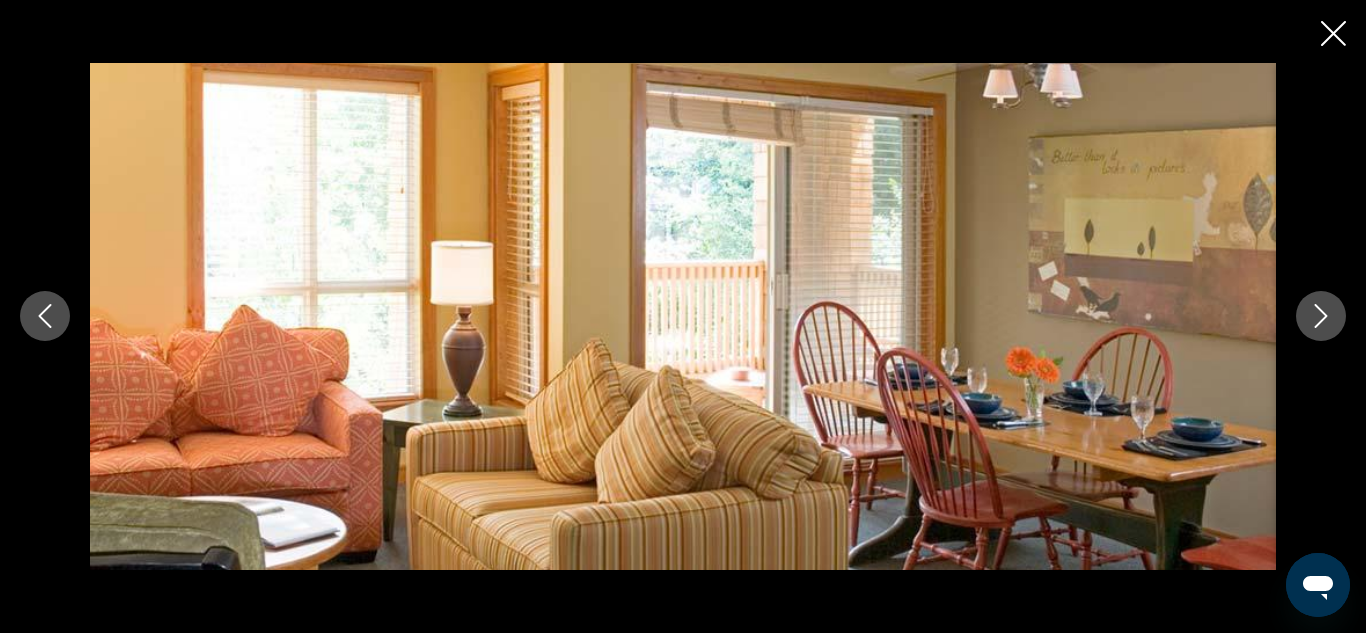click 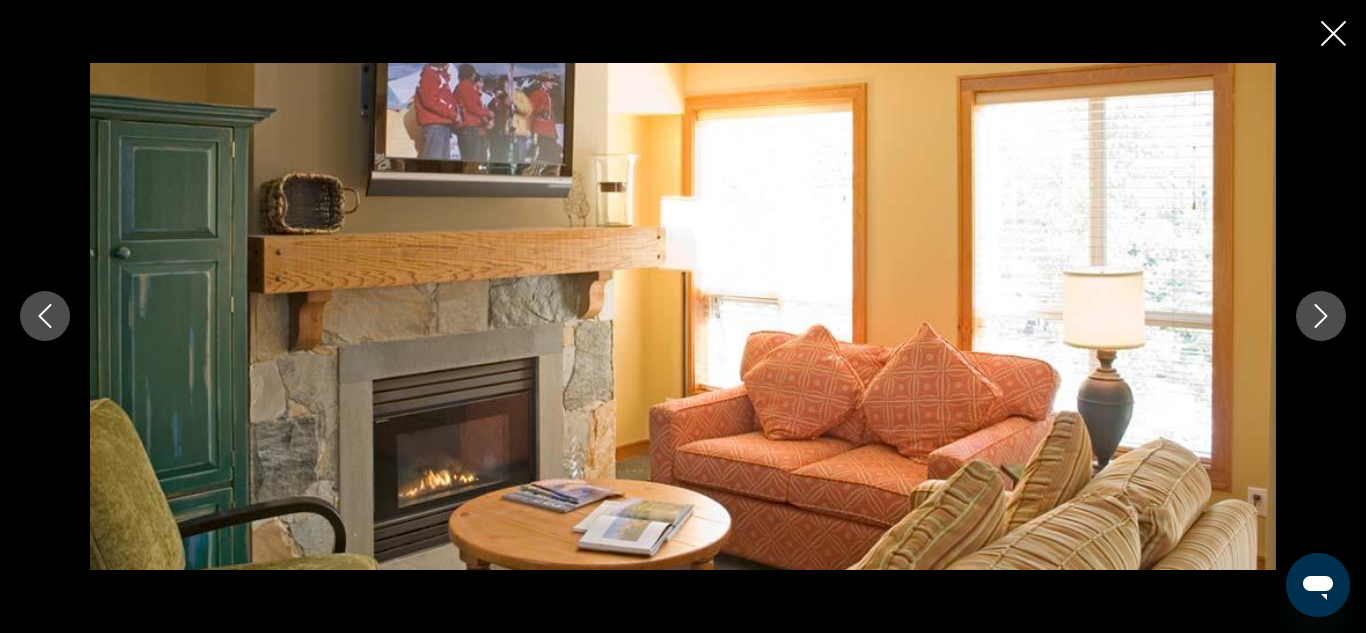 click 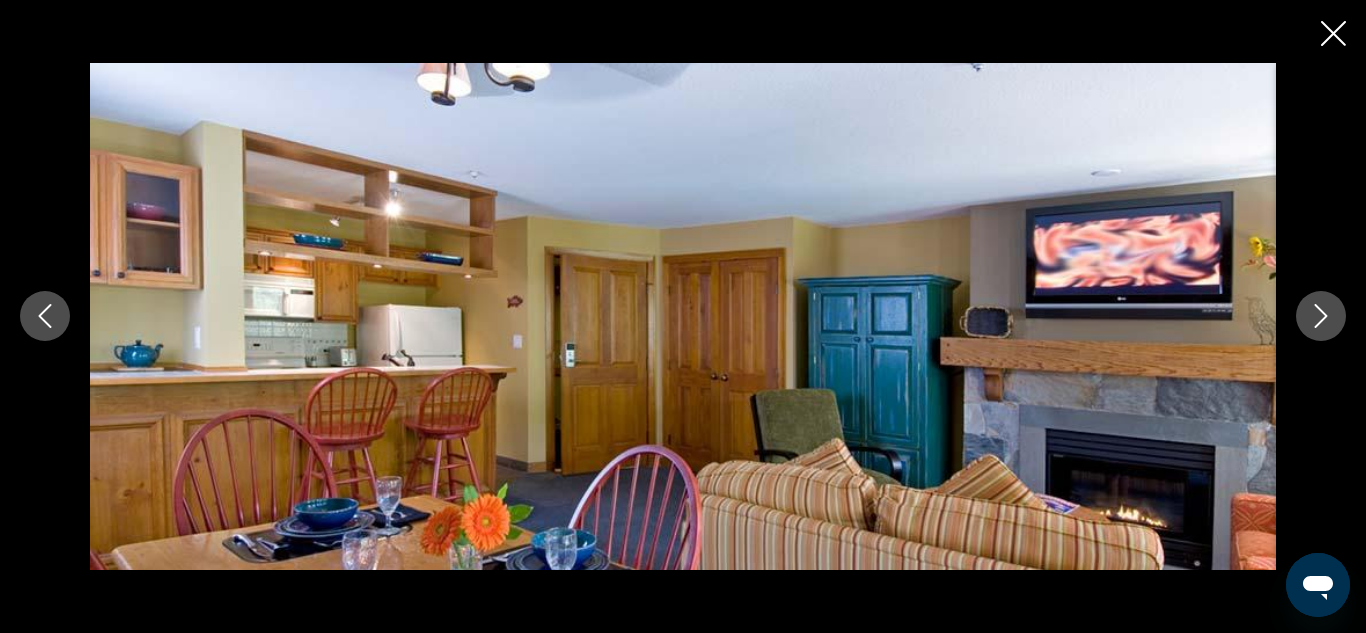 click 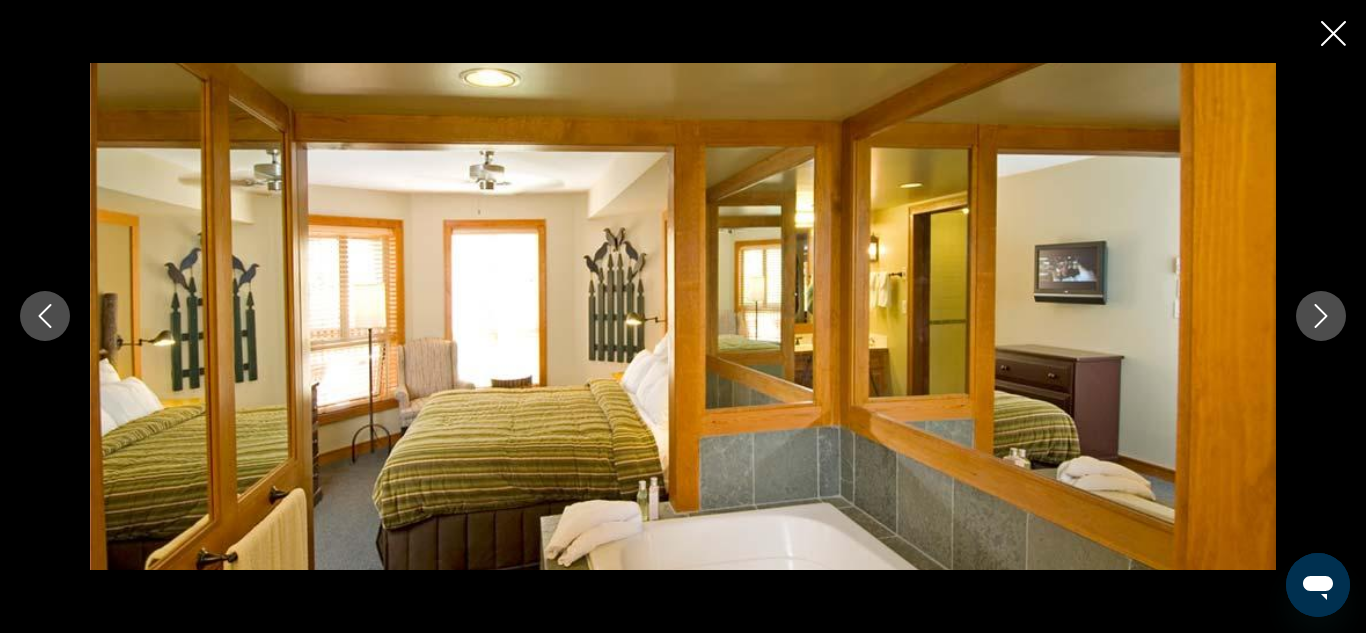 click 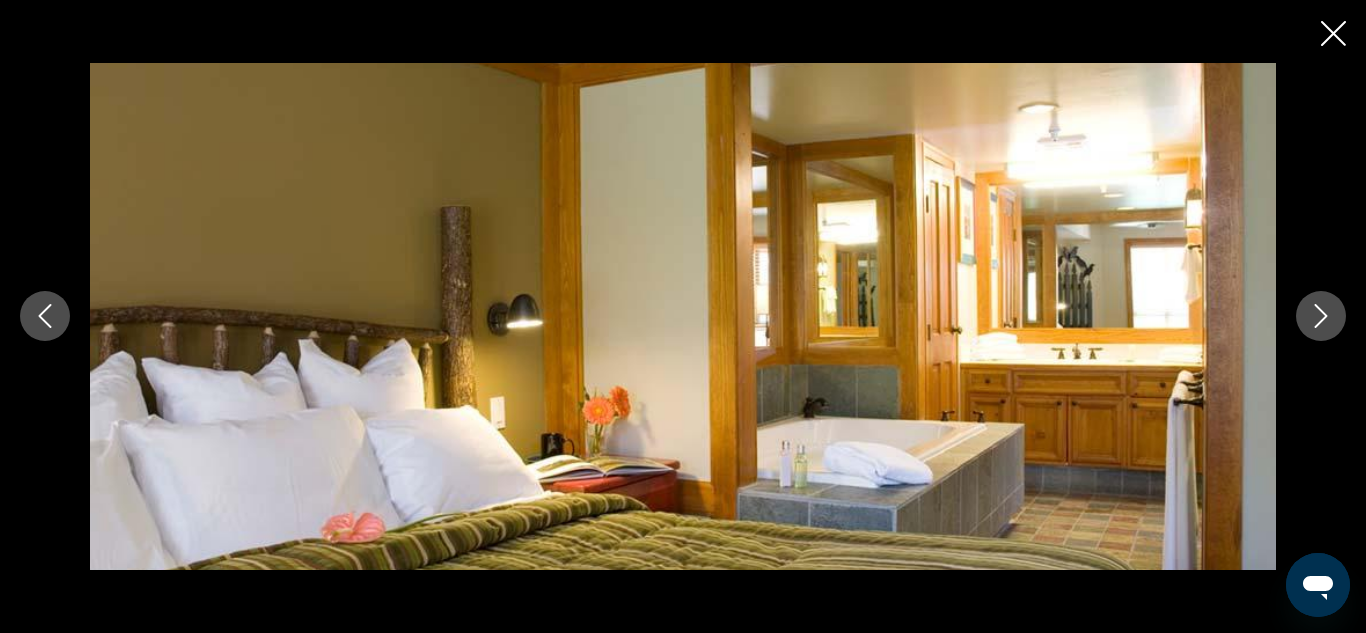 click 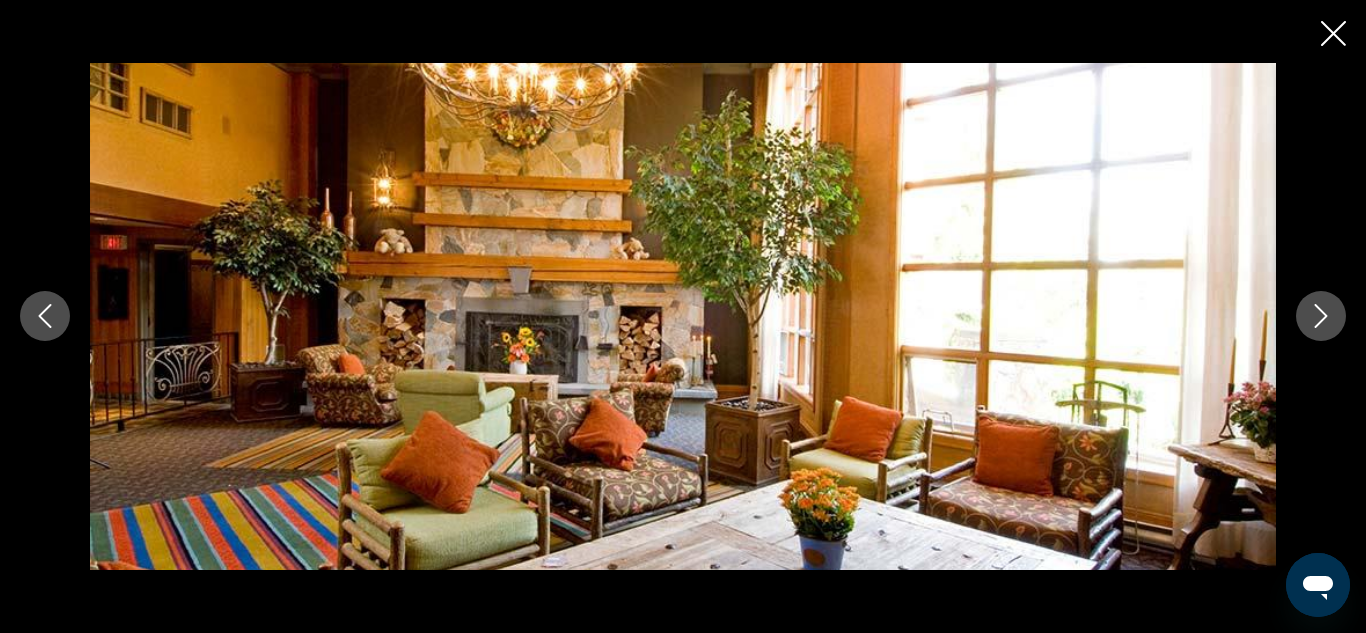 scroll, scrollTop: 1791, scrollLeft: 0, axis: vertical 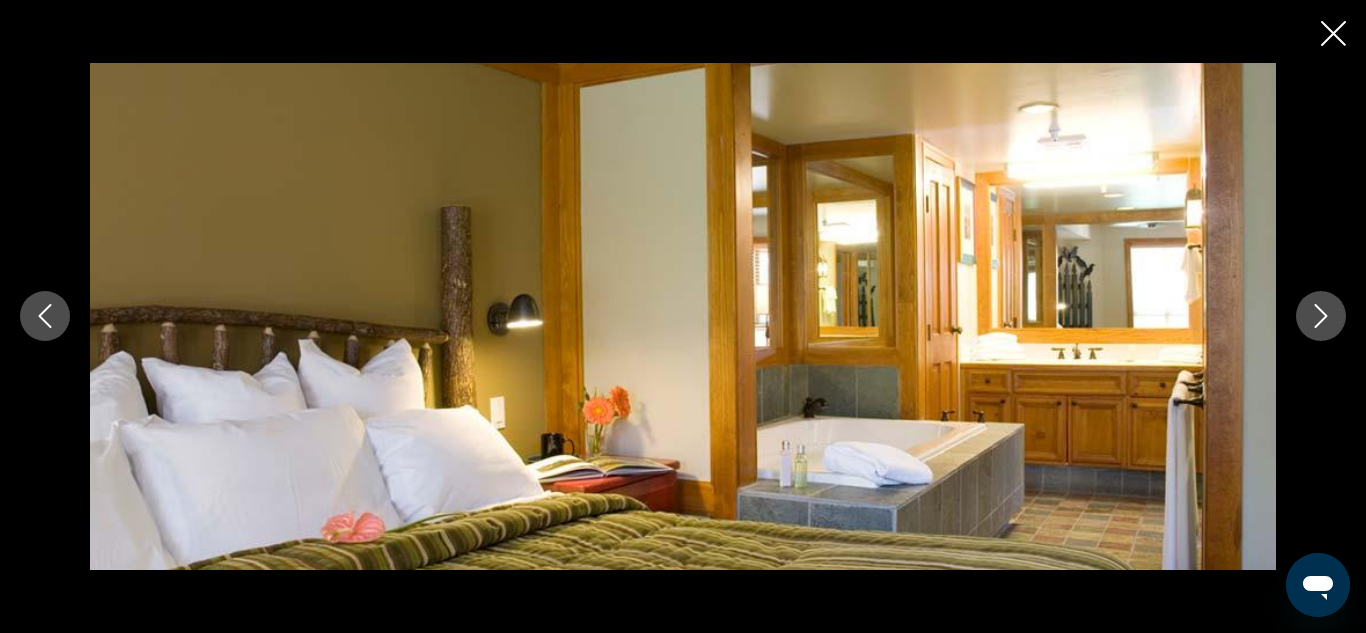 click 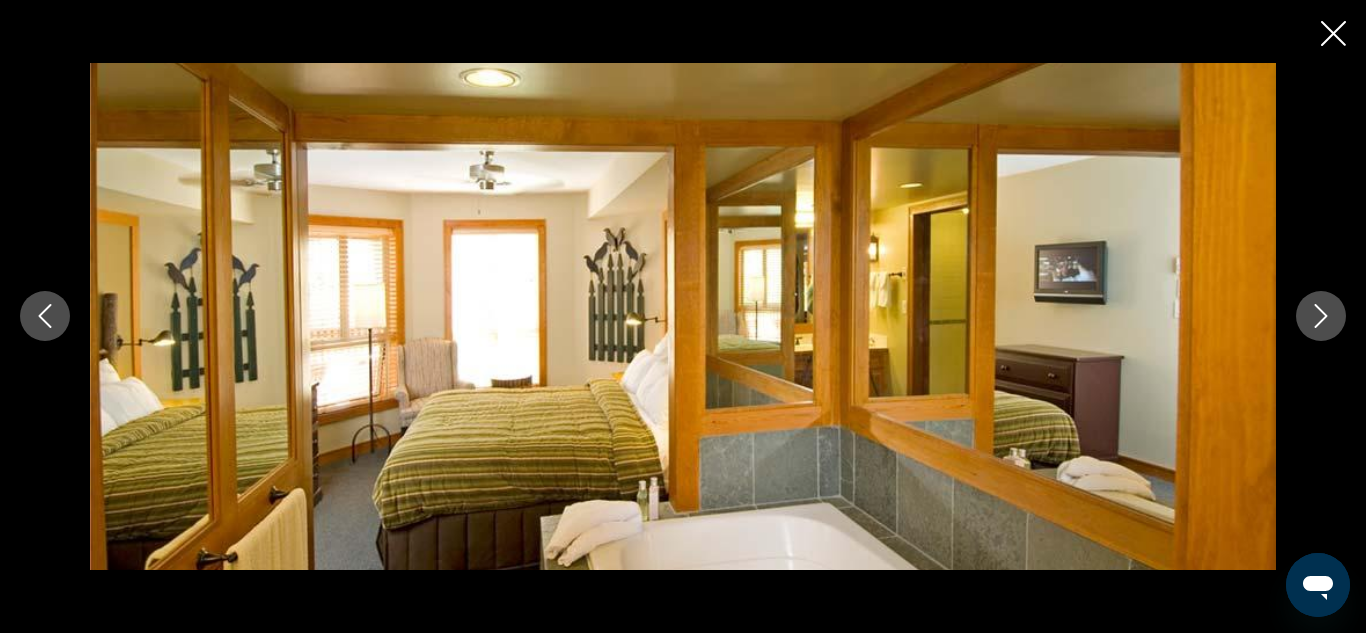 click 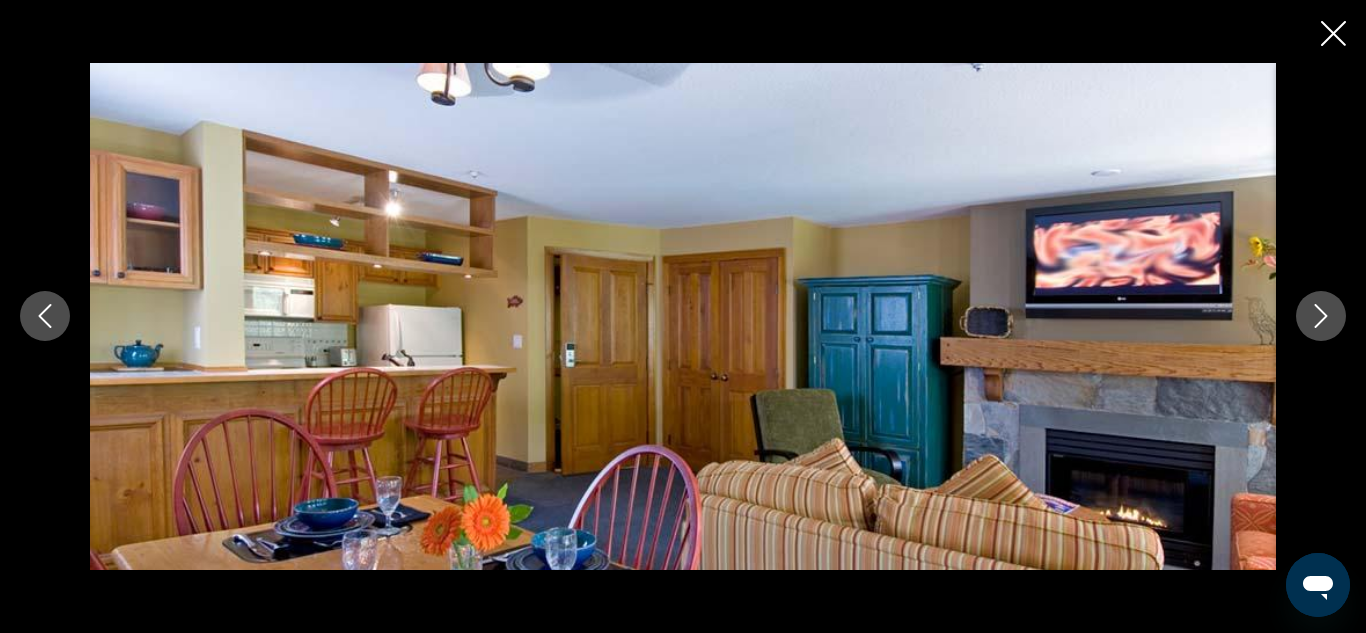 click 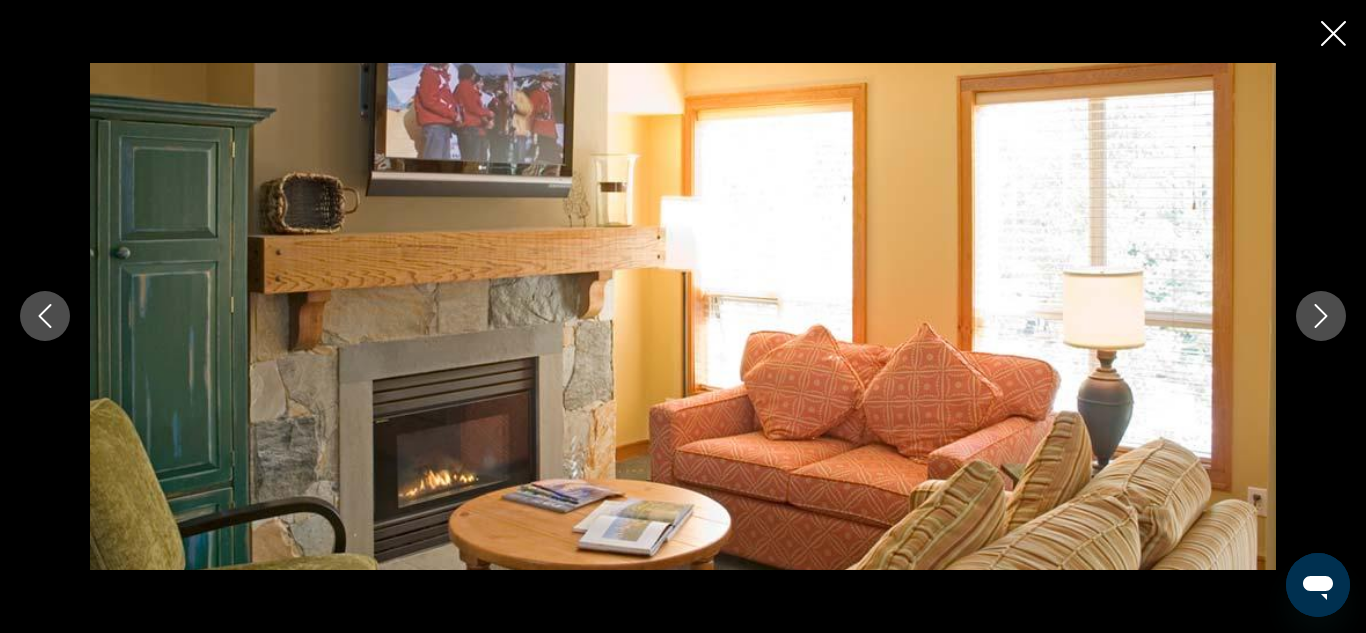 click 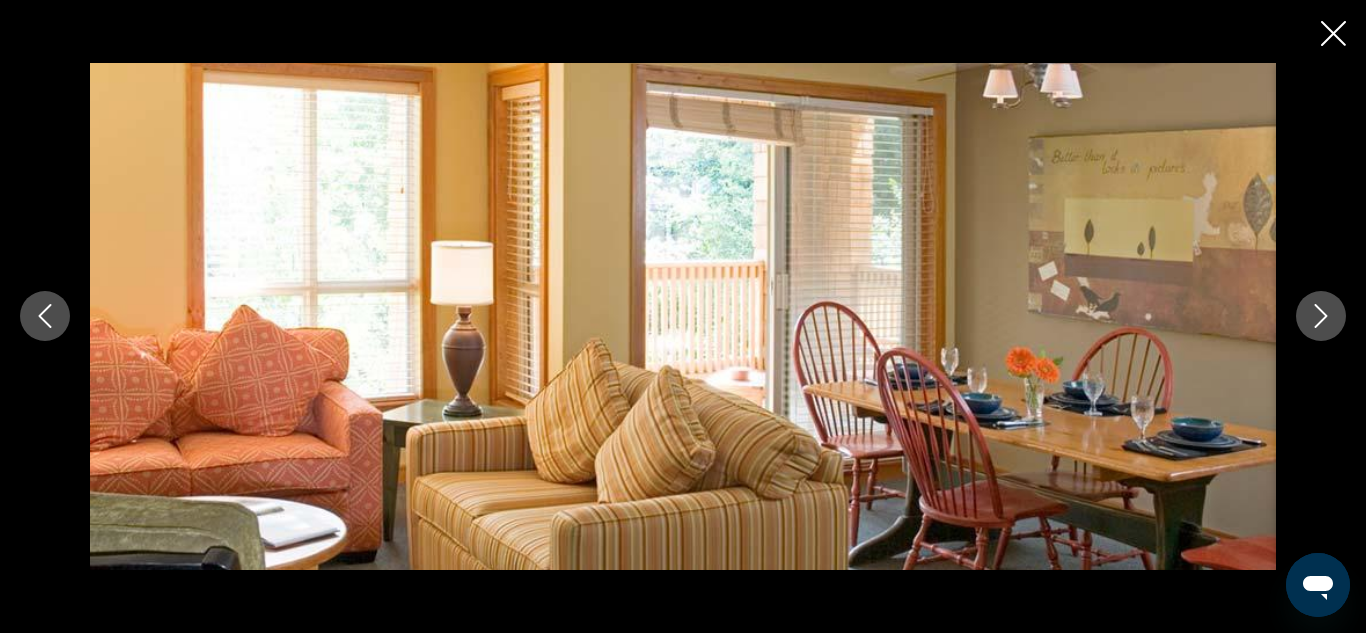 click 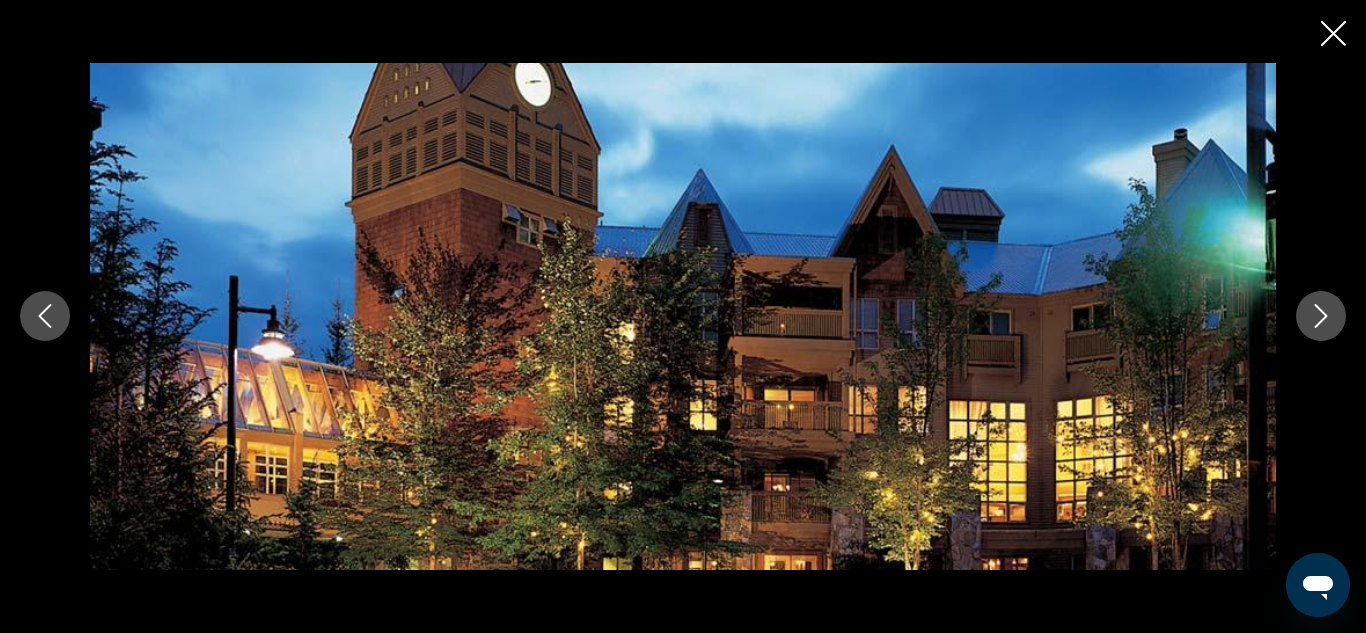 click 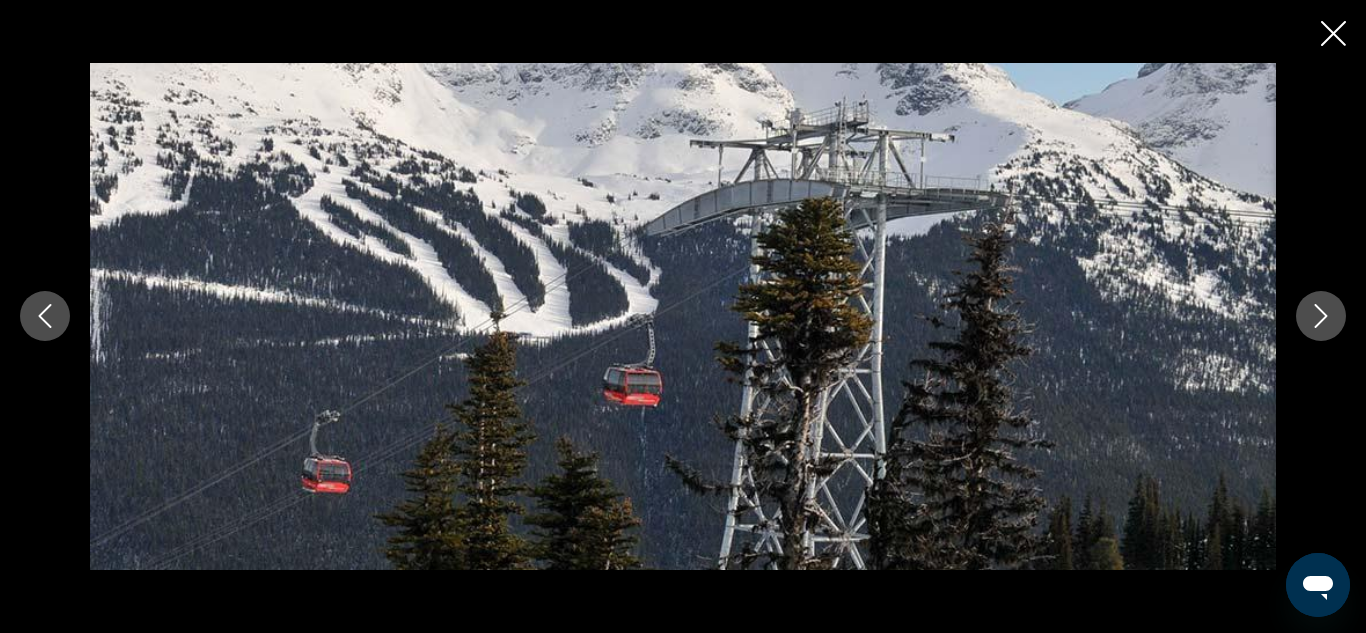 click 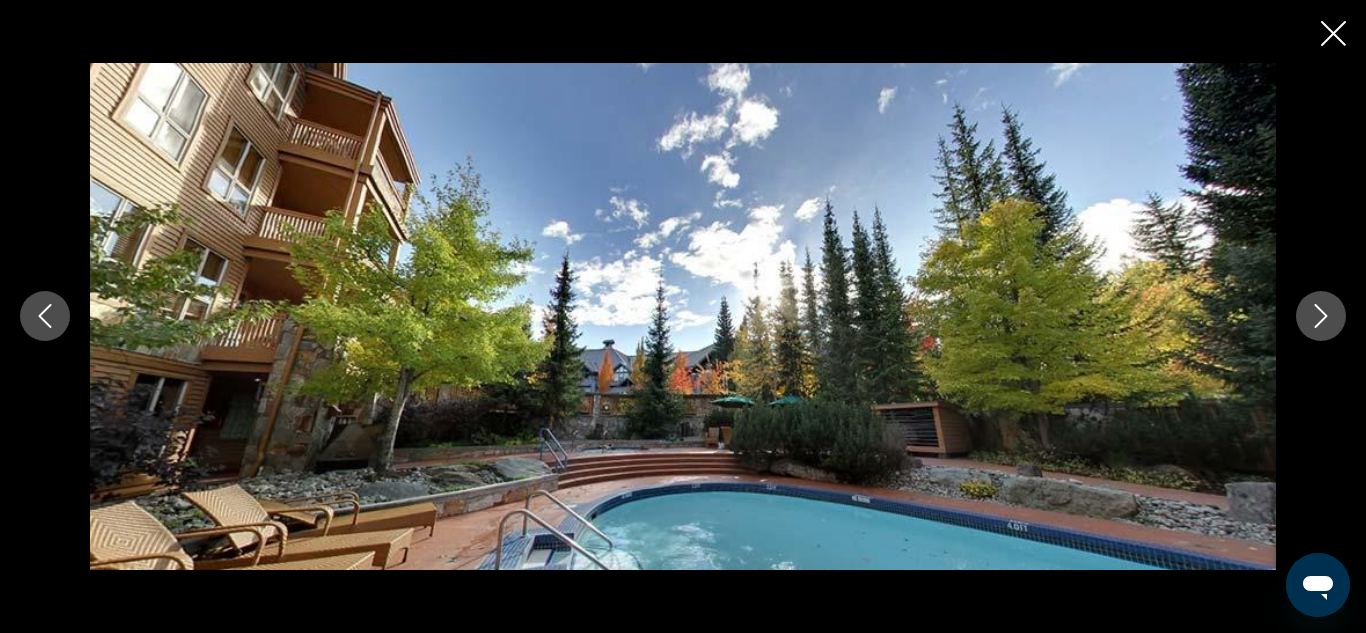 click 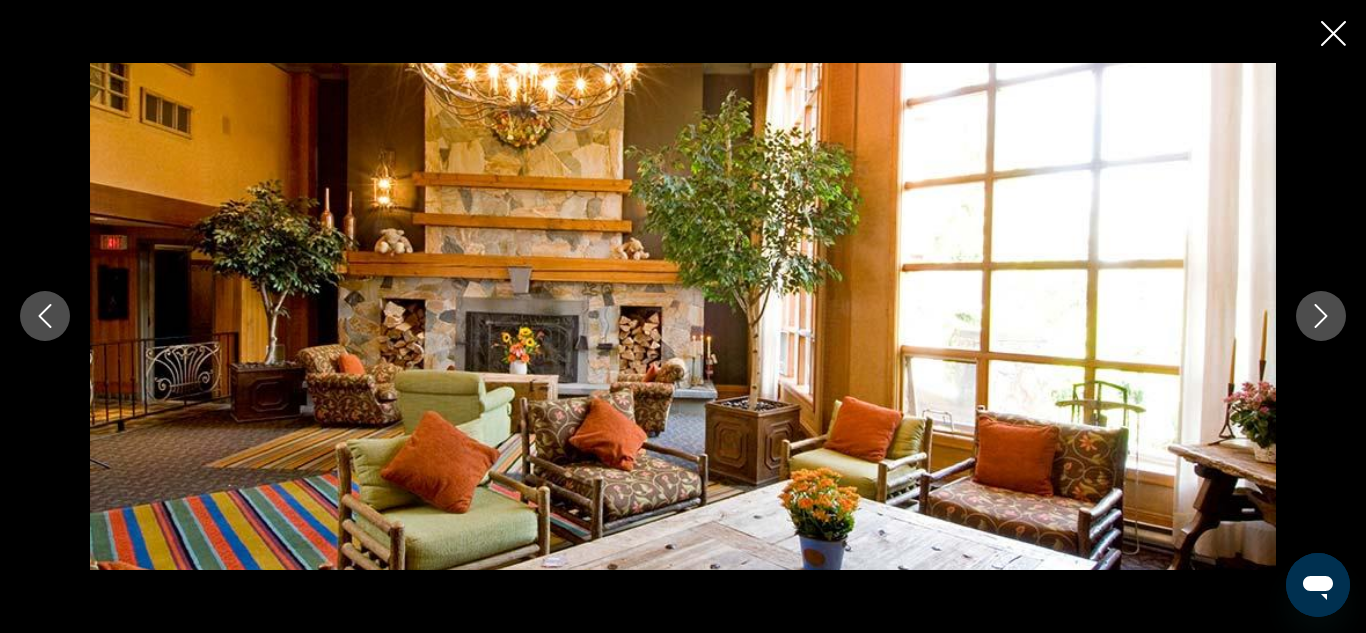 click 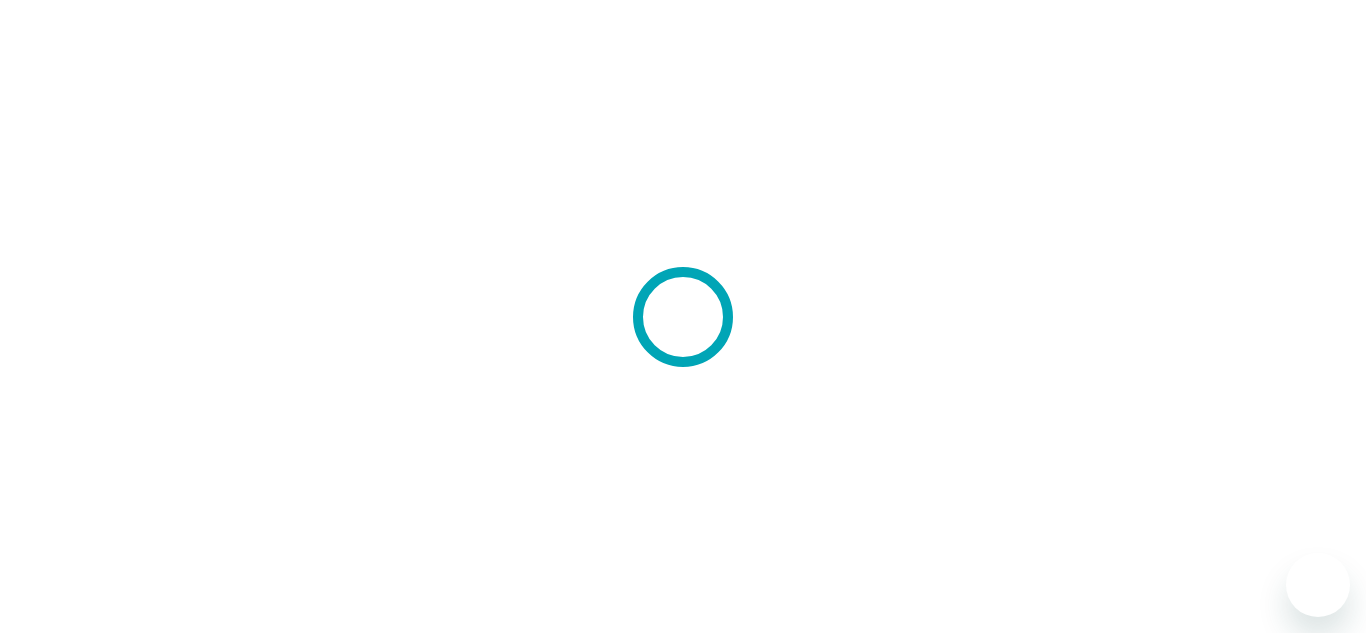 scroll, scrollTop: 0, scrollLeft: 0, axis: both 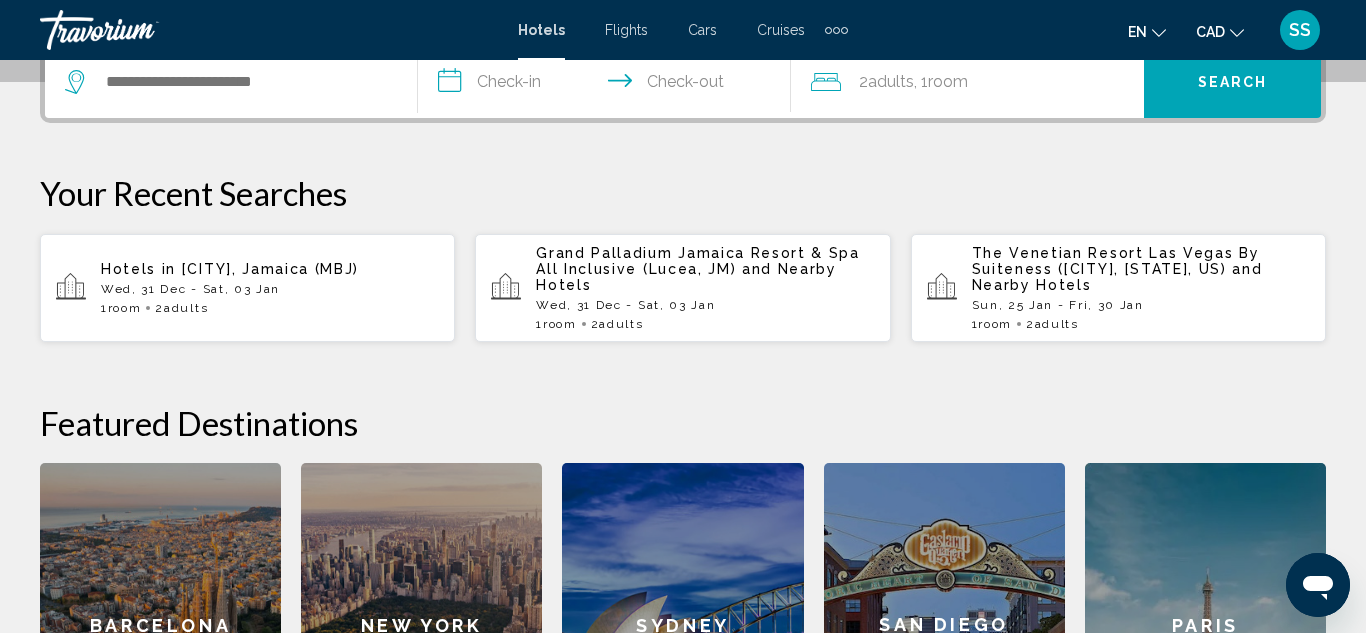 click on "Grand Palladium Jamaica Resort & Spa All Inclusive (Lucea, JM)    and Nearby Hotels" at bounding box center (705, 269) 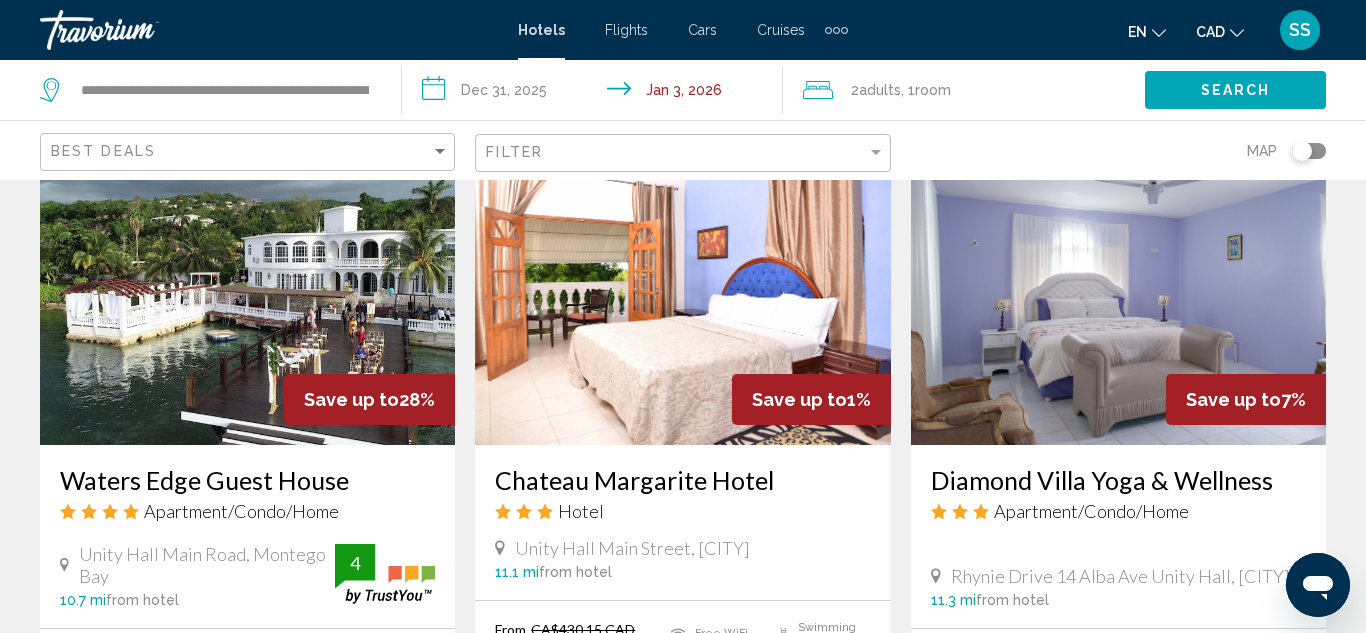 scroll, scrollTop: 1357, scrollLeft: 0, axis: vertical 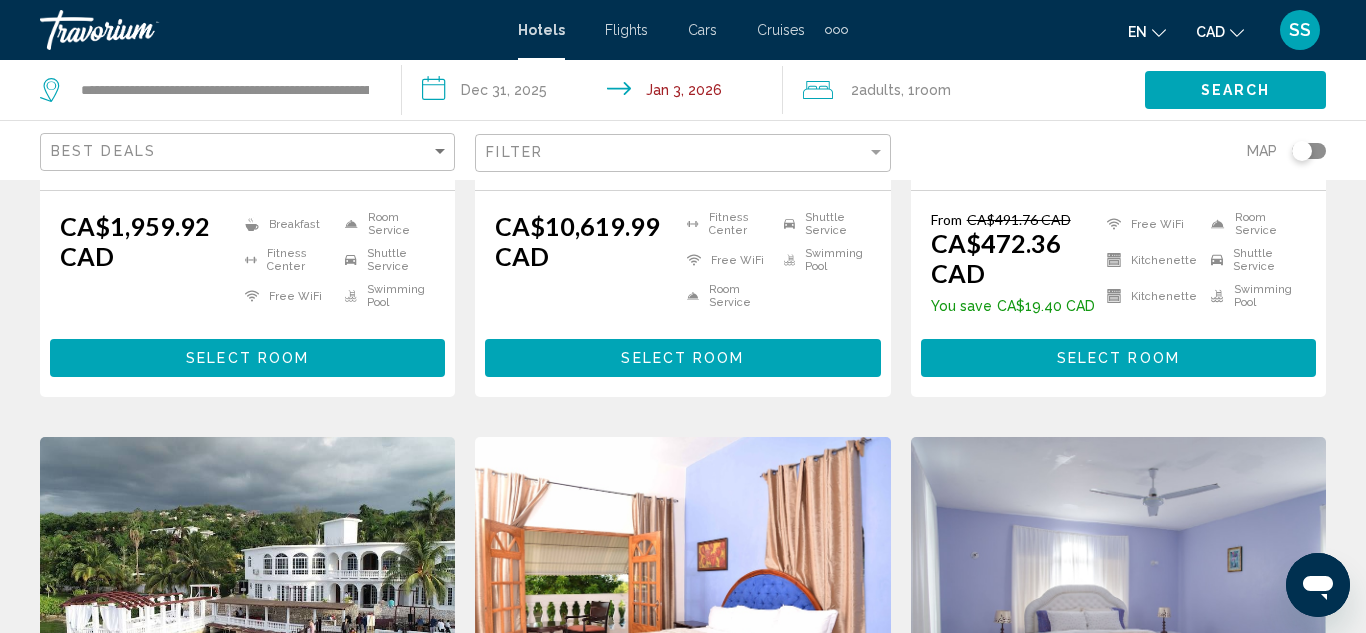 click on "Select Room" at bounding box center [247, 357] 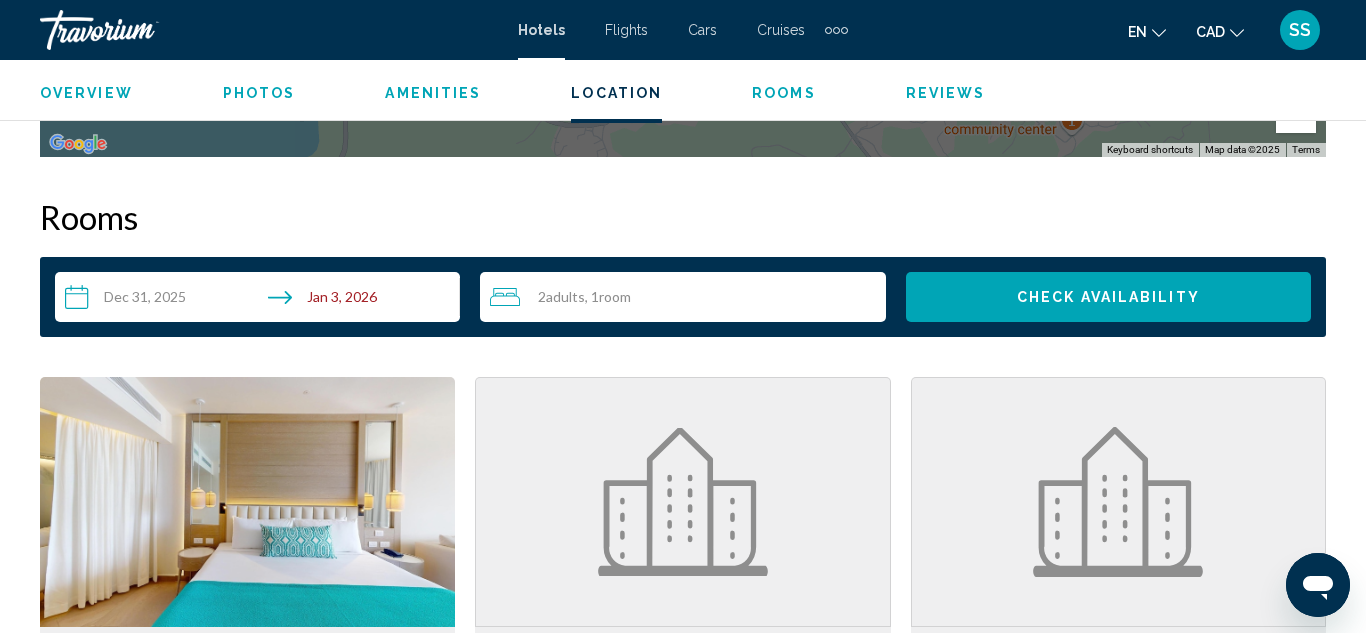 scroll, scrollTop: 2863, scrollLeft: 0, axis: vertical 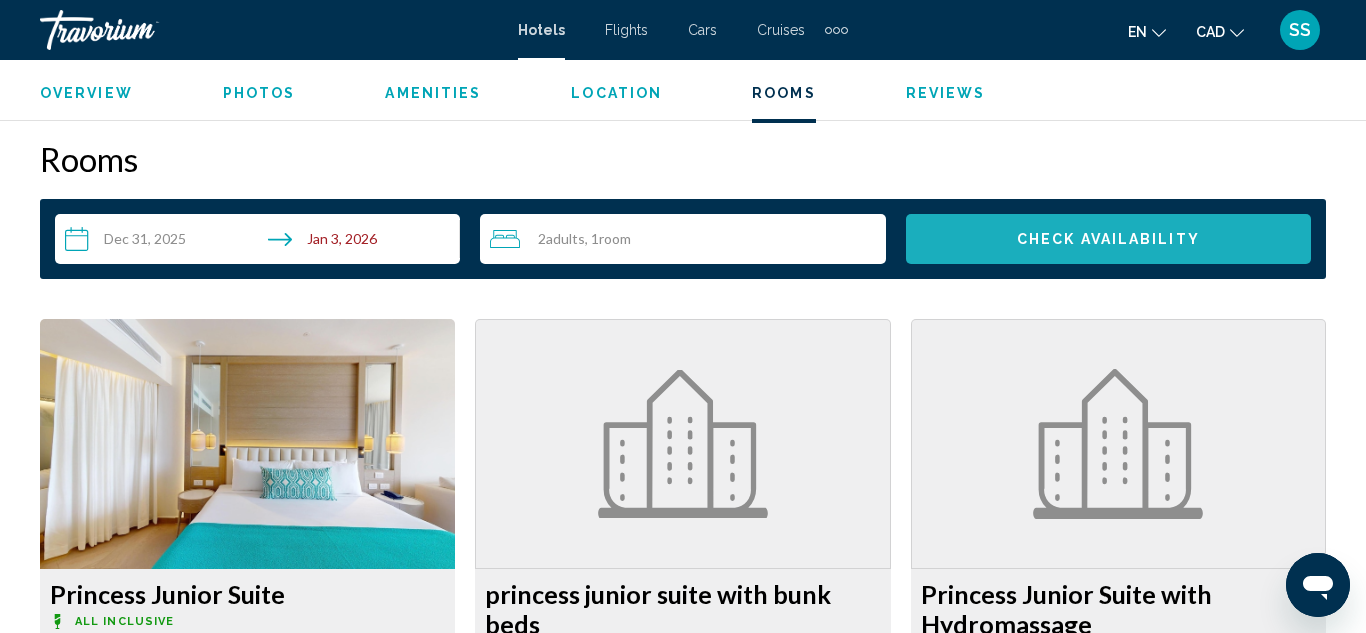 click on "Check Availability" at bounding box center [1108, 240] 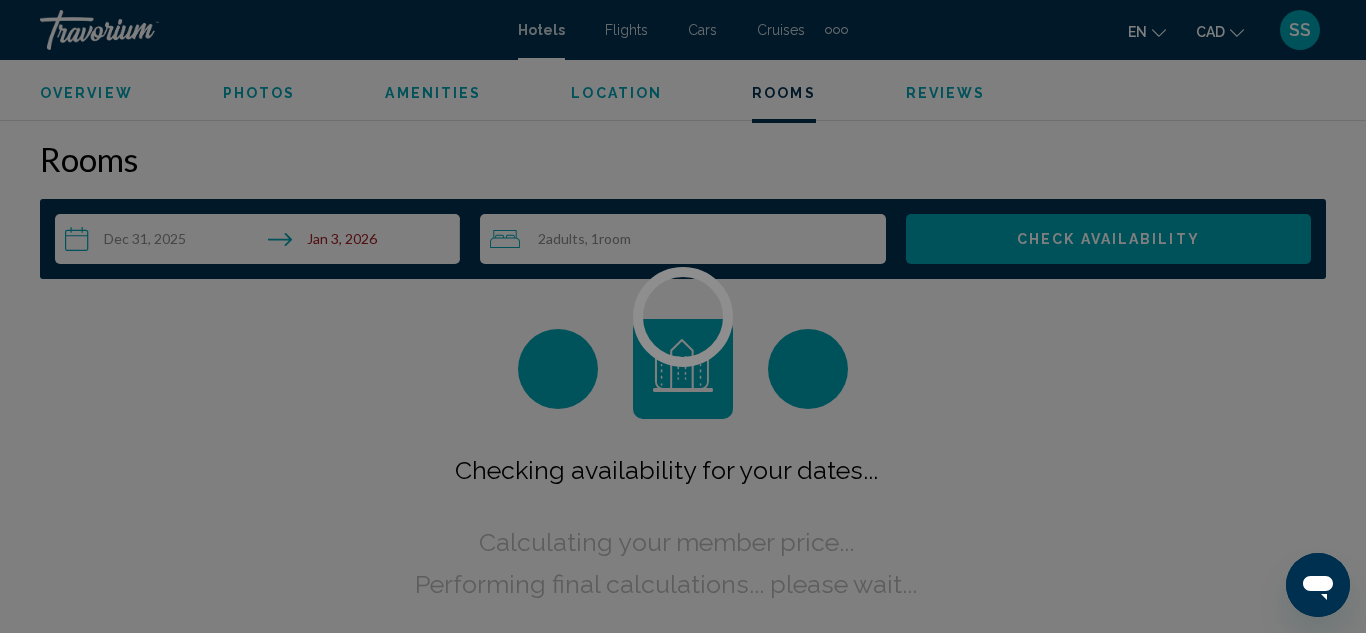 scroll, scrollTop: 2882, scrollLeft: 0, axis: vertical 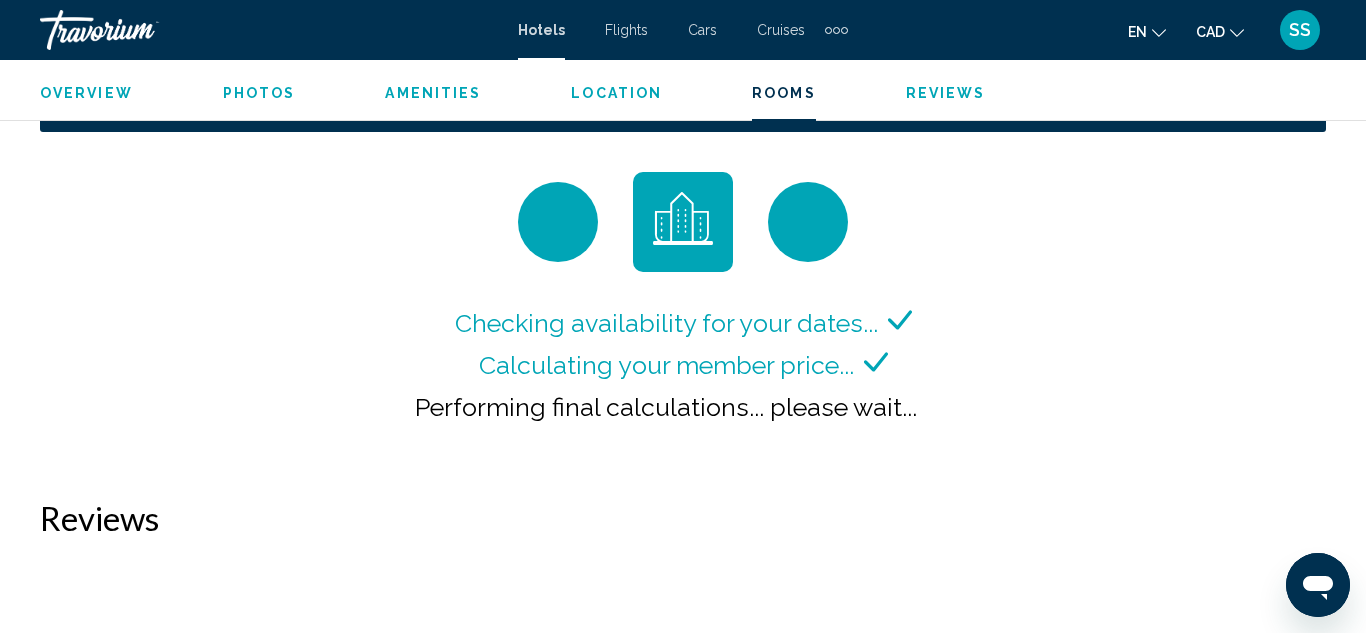click 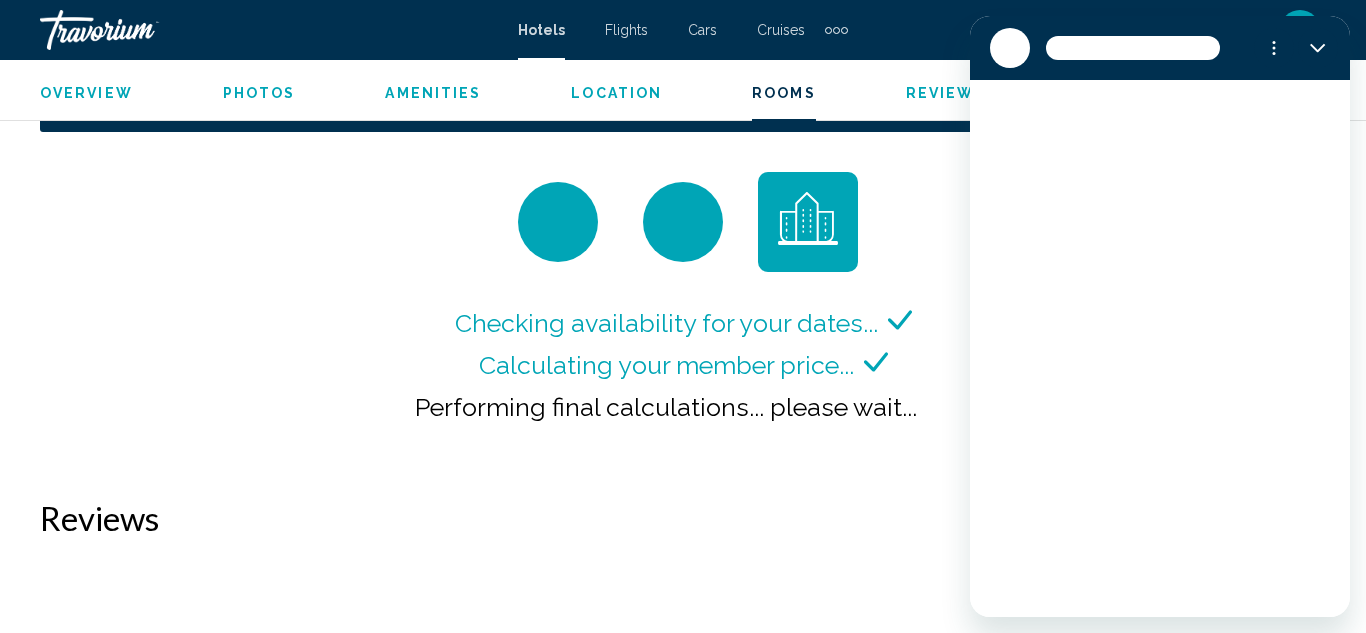 scroll, scrollTop: 0, scrollLeft: 0, axis: both 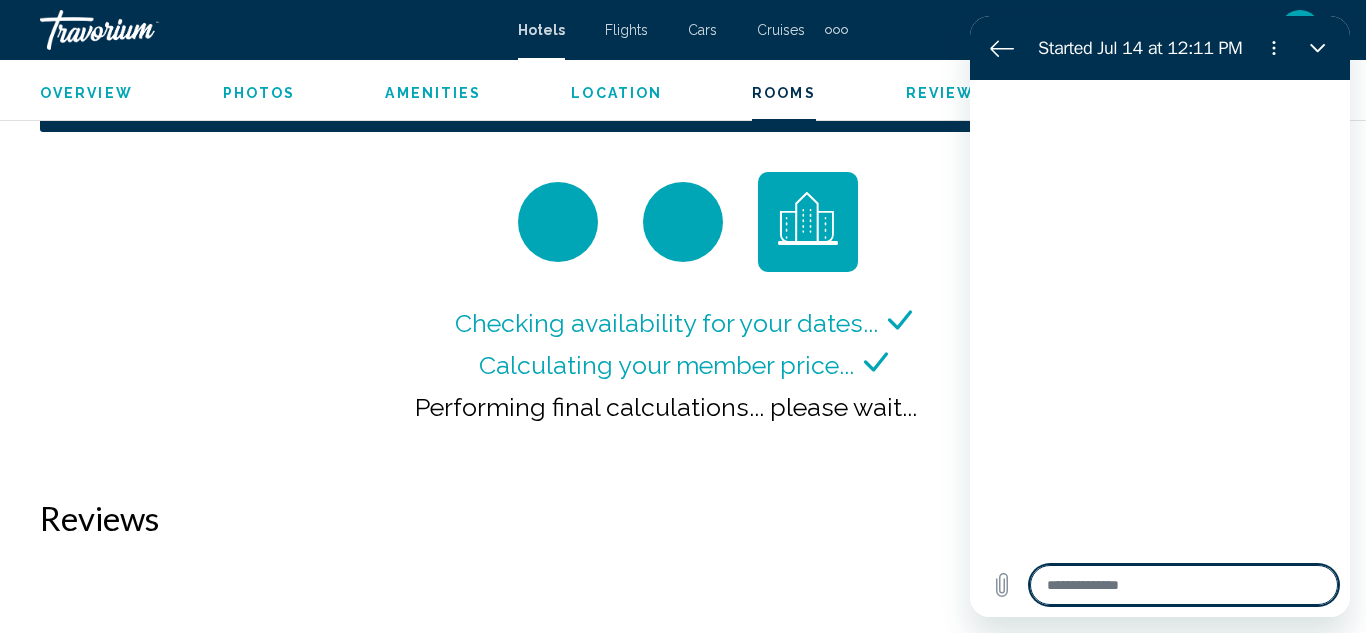 type on "*" 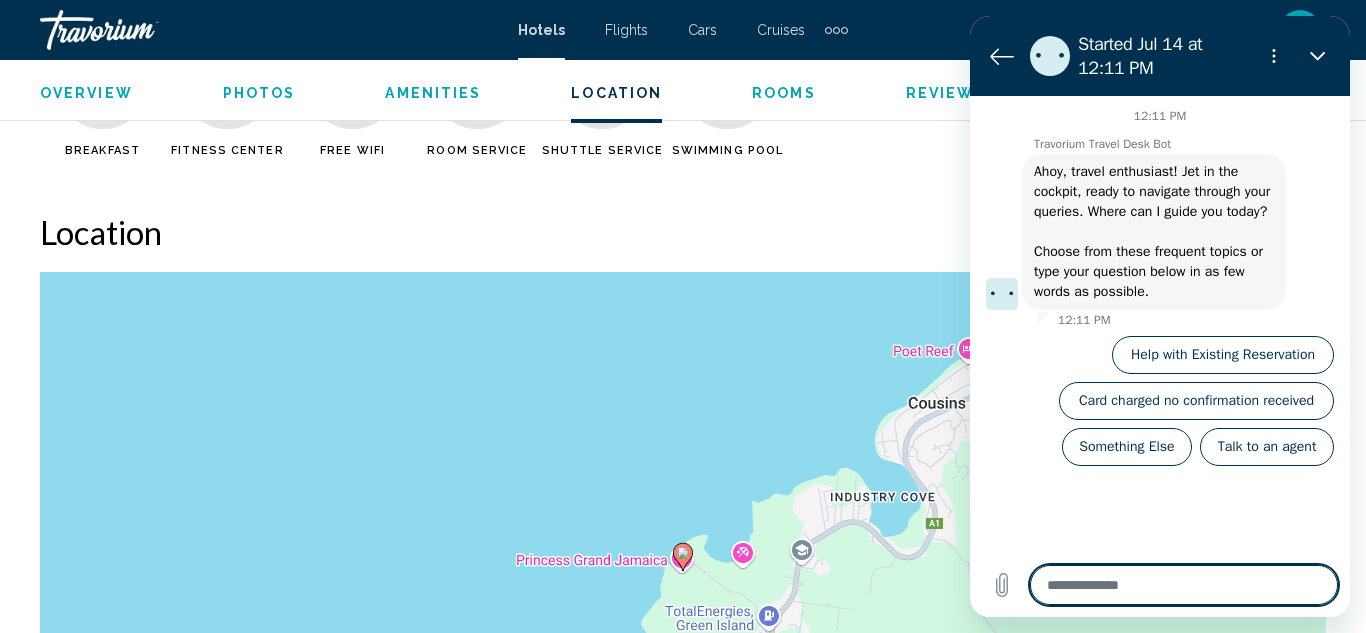 scroll, scrollTop: 1974, scrollLeft: 0, axis: vertical 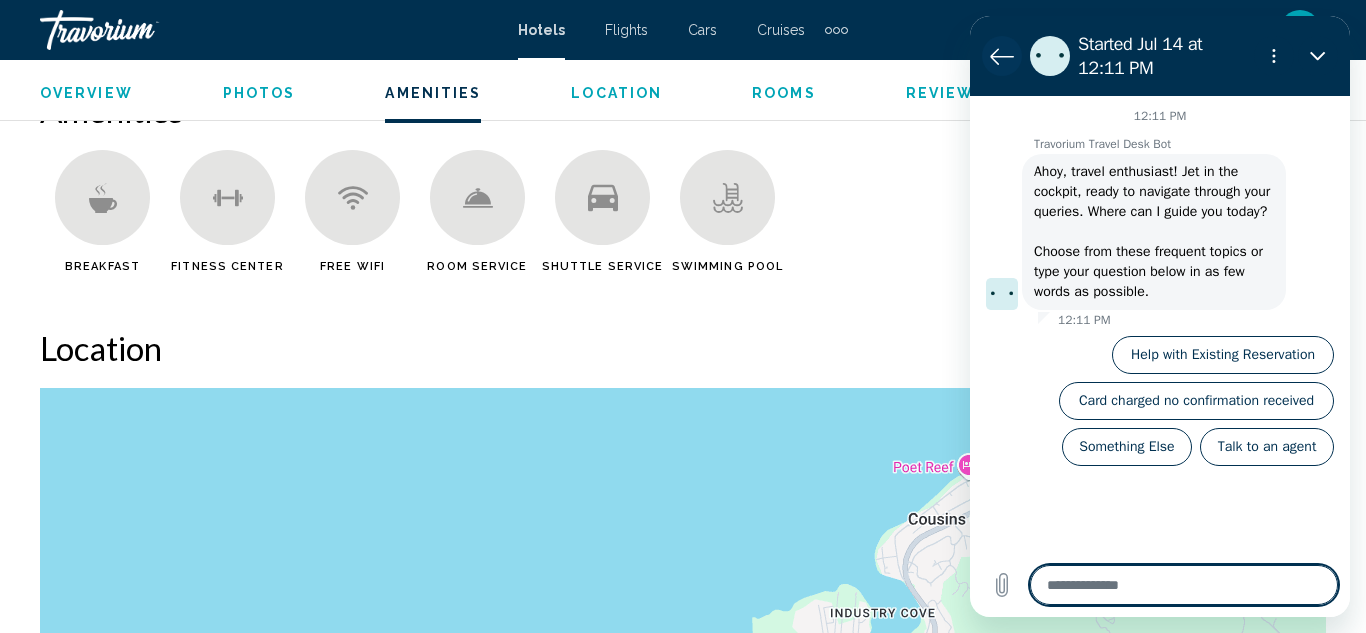 click 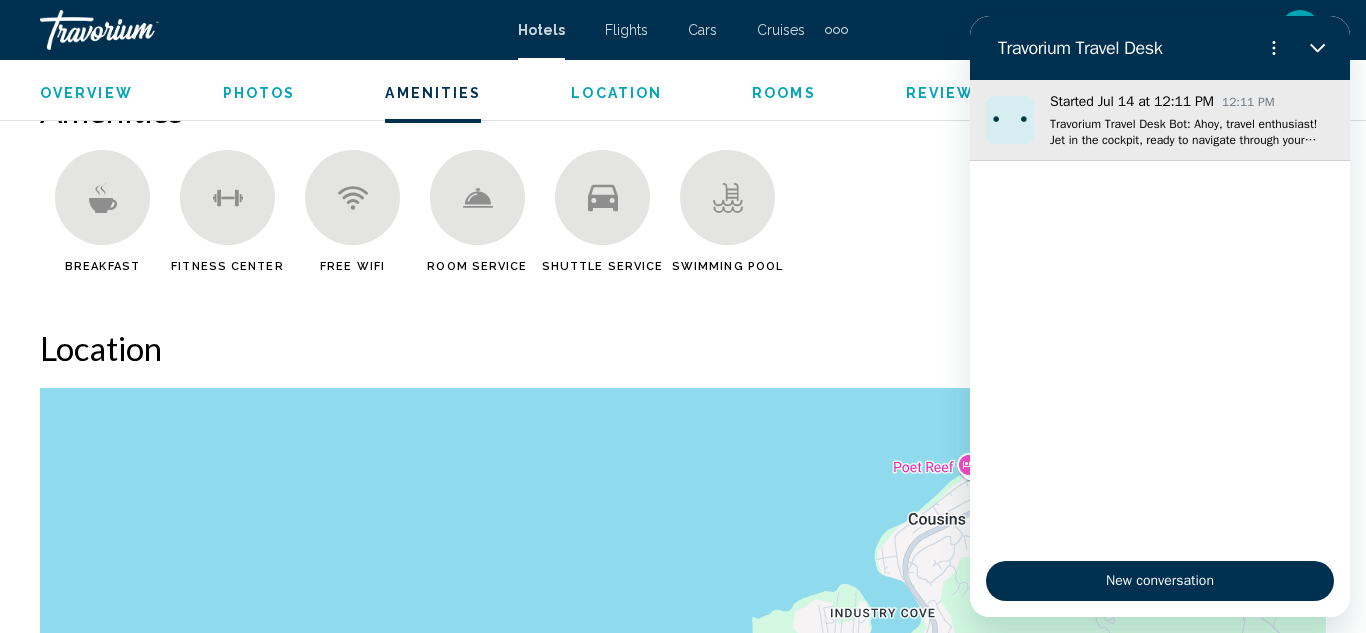 click on "Started Jul 14 at 12:11 PM 12:11 PM Travorium Travel Desk Bot: Ahoy, travel enthusiast! Jet in the cockpit, ready to navigate through your queries. Where can I guide you today?
Choose from these frequent topics or type your question below in as few words as possible." at bounding box center (1160, 120) 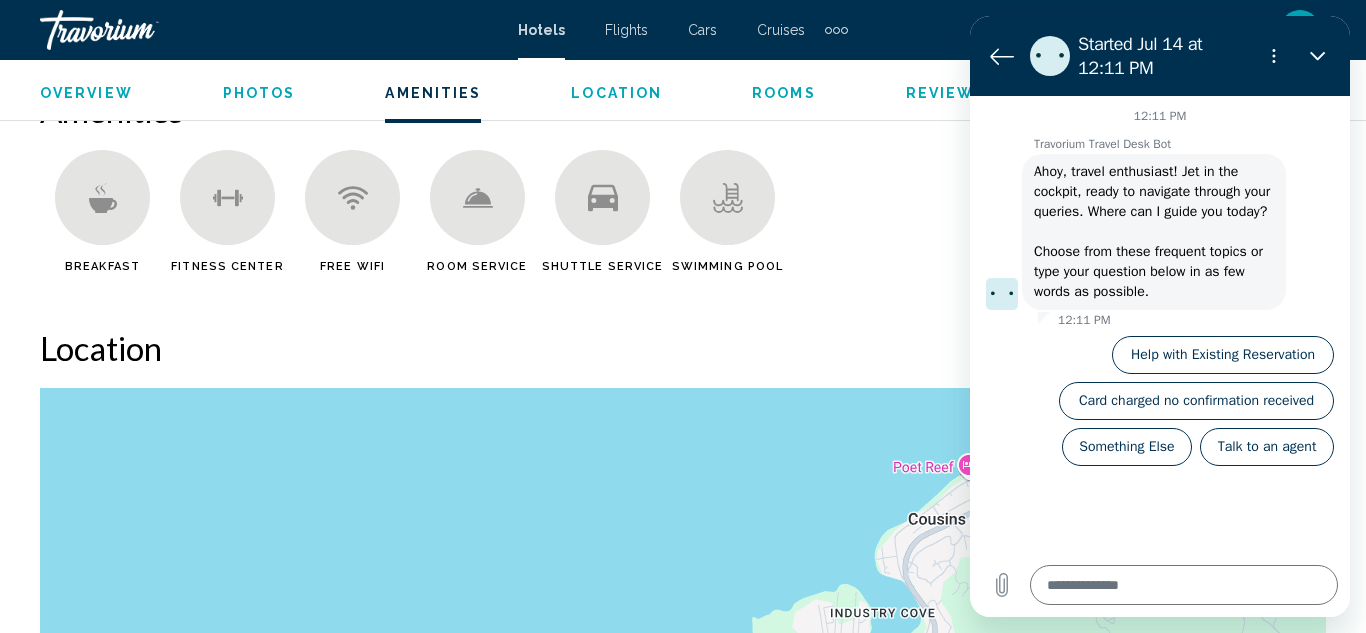 click on "12:11 PM" at bounding box center [1160, 116] 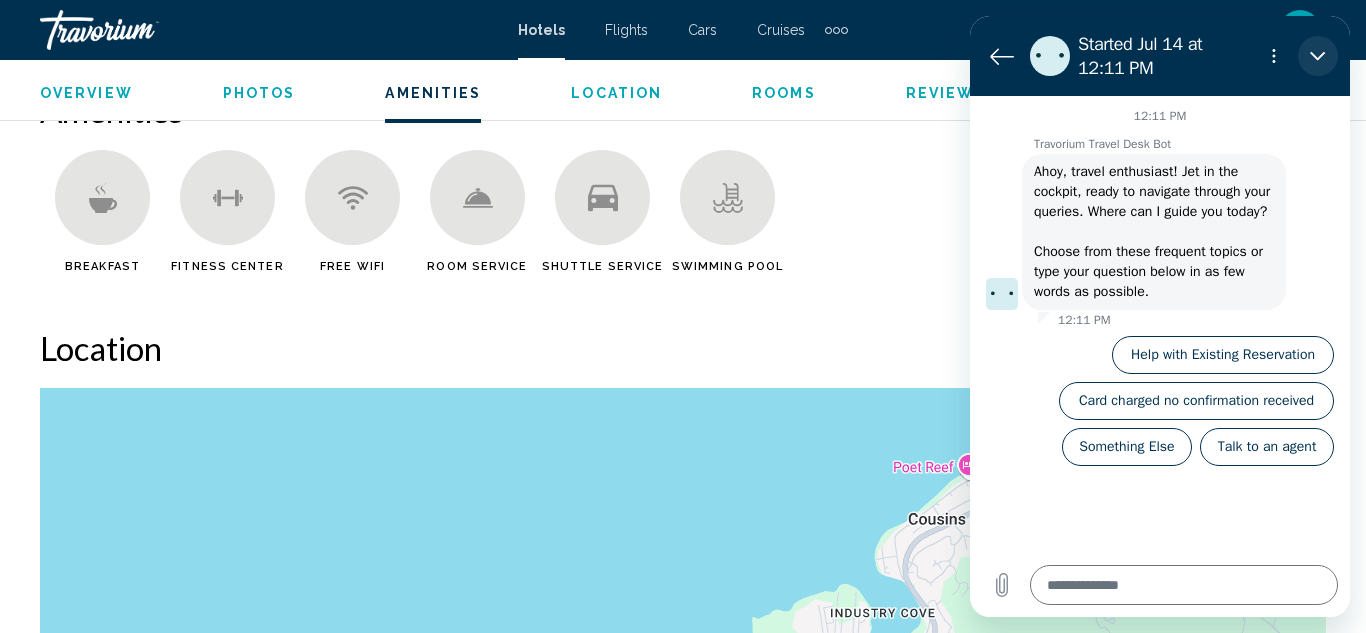 click 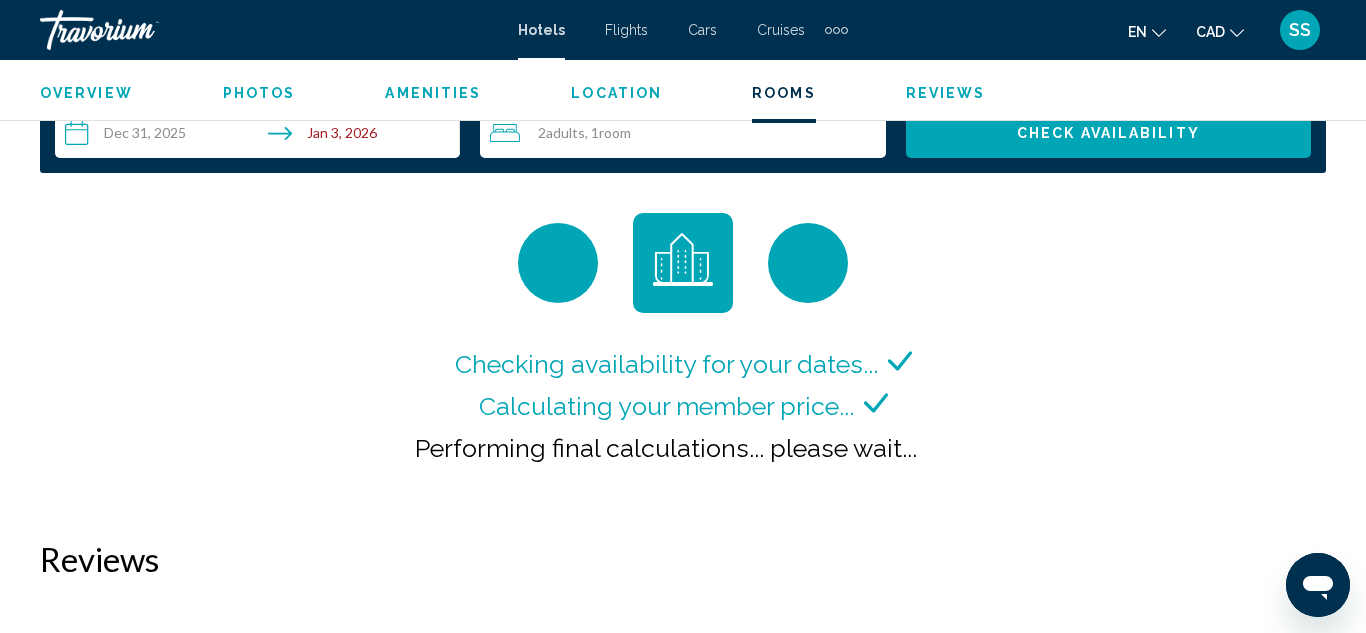scroll, scrollTop: 2980, scrollLeft: 0, axis: vertical 